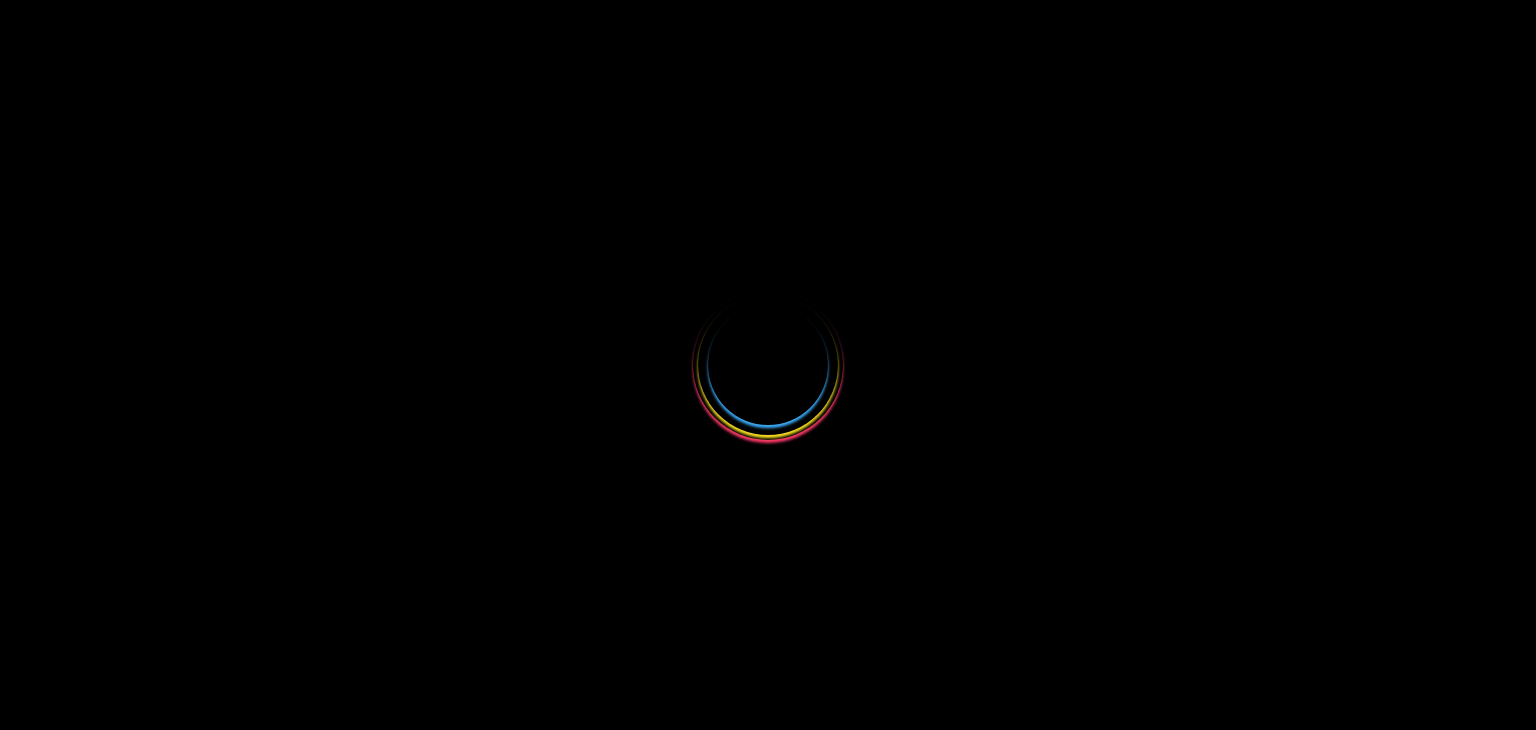 scroll, scrollTop: 0, scrollLeft: 0, axis: both 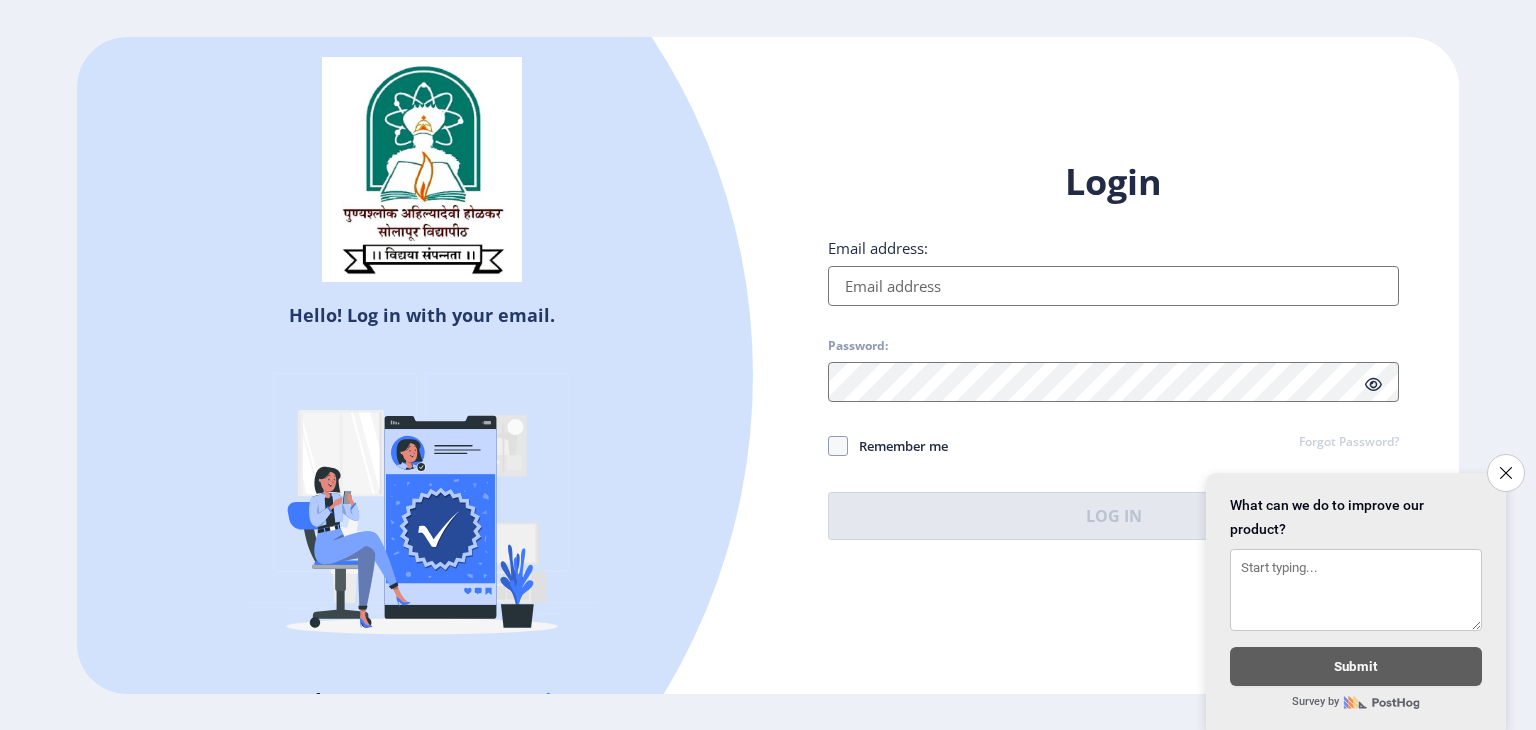 click on "Email address:" at bounding box center (1113, 286) 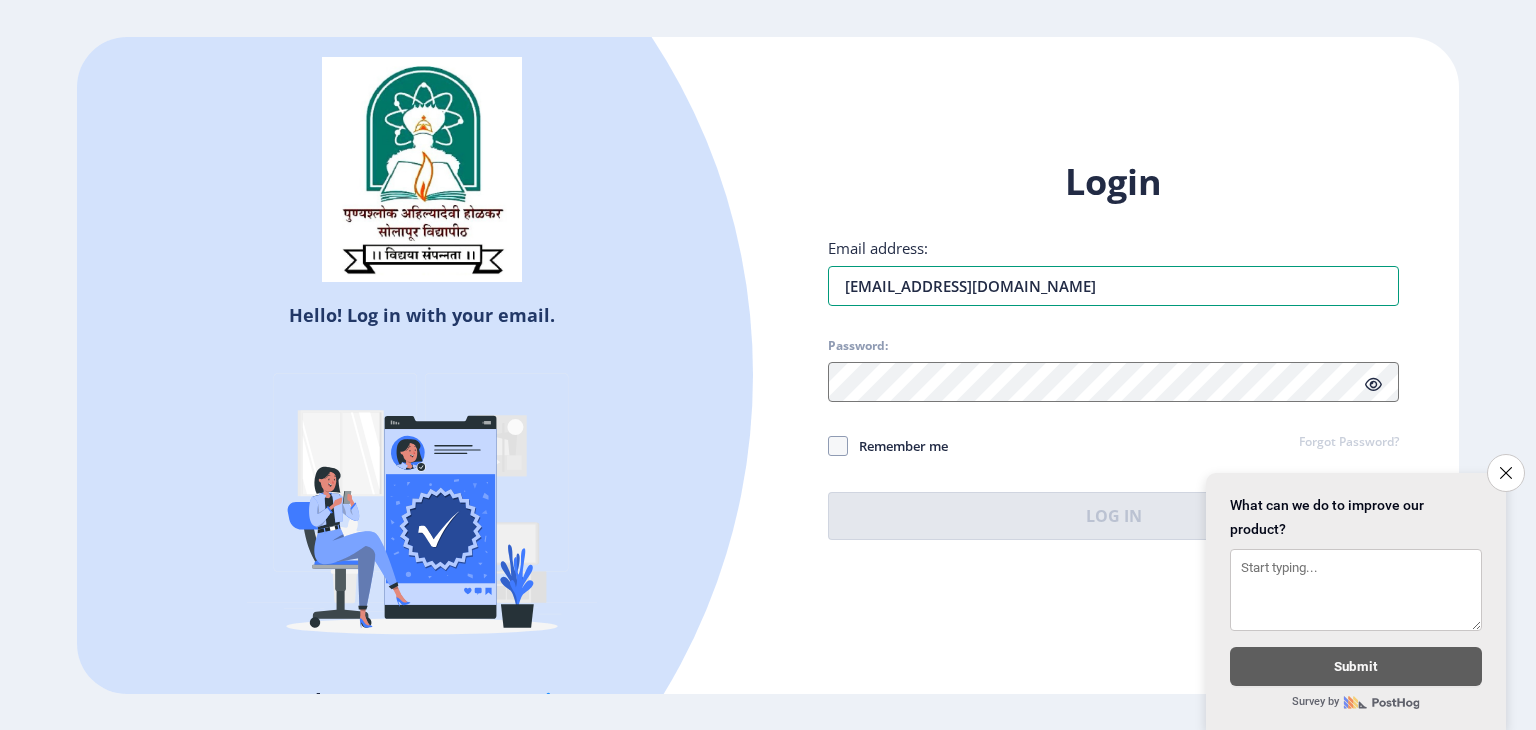 type on "[EMAIL_ADDRESS][DOMAIN_NAME]" 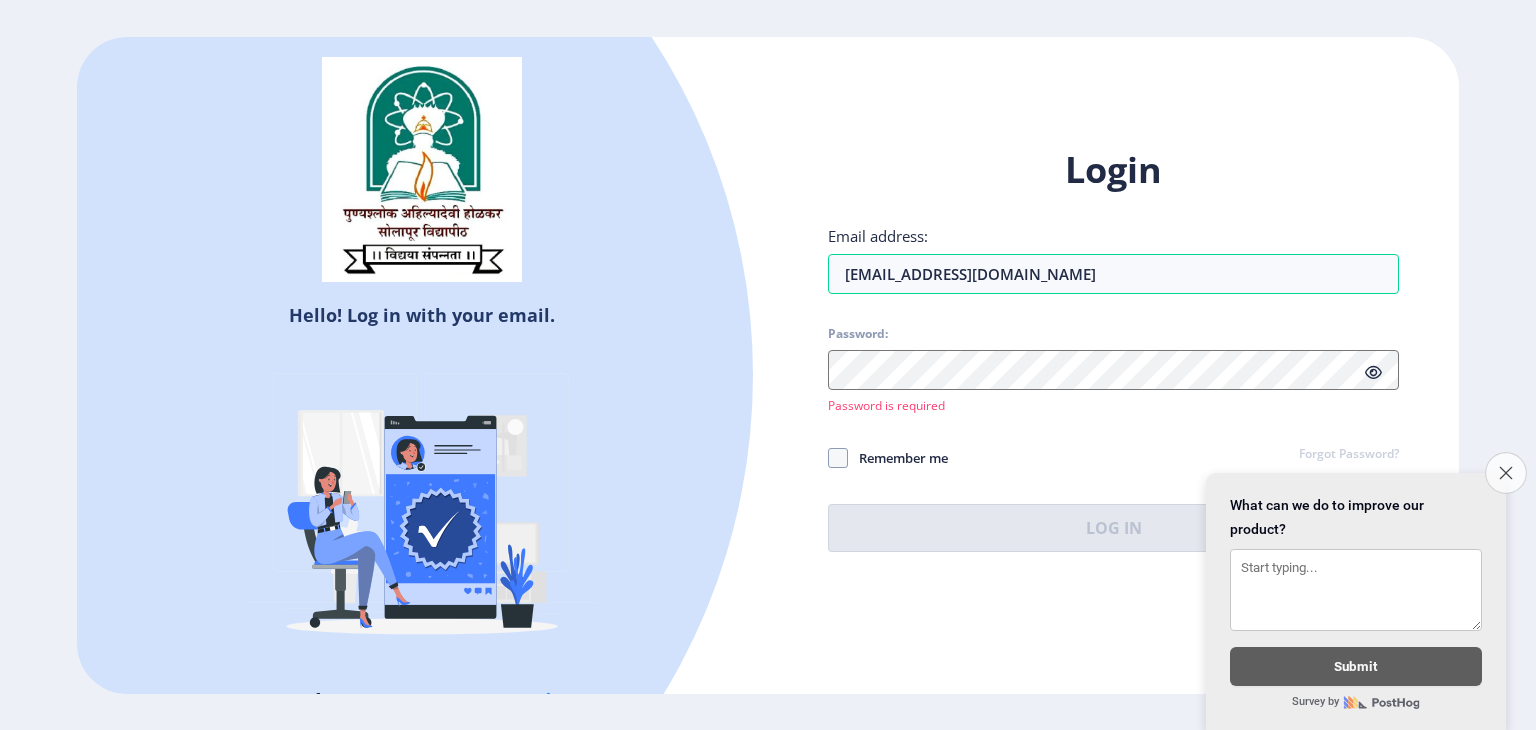click 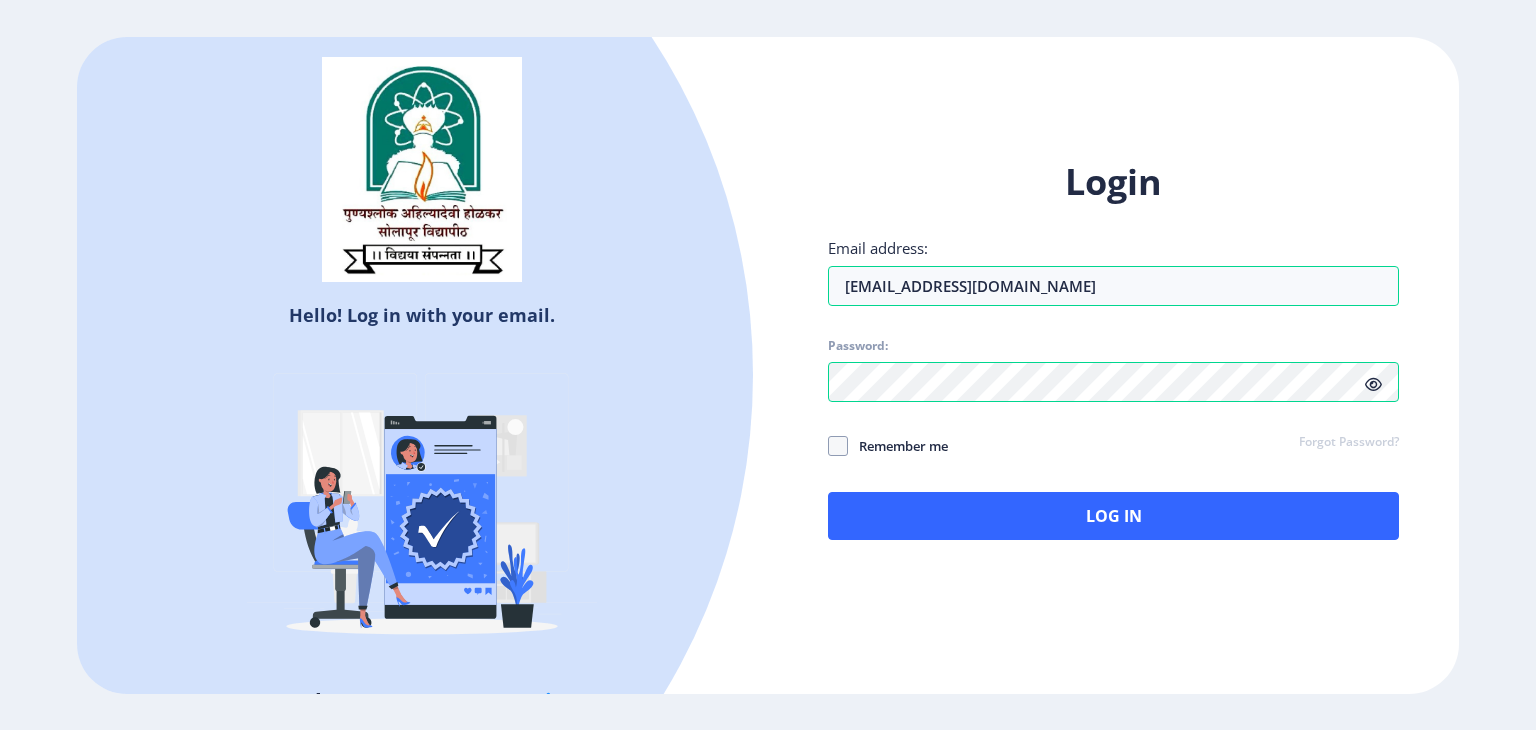click 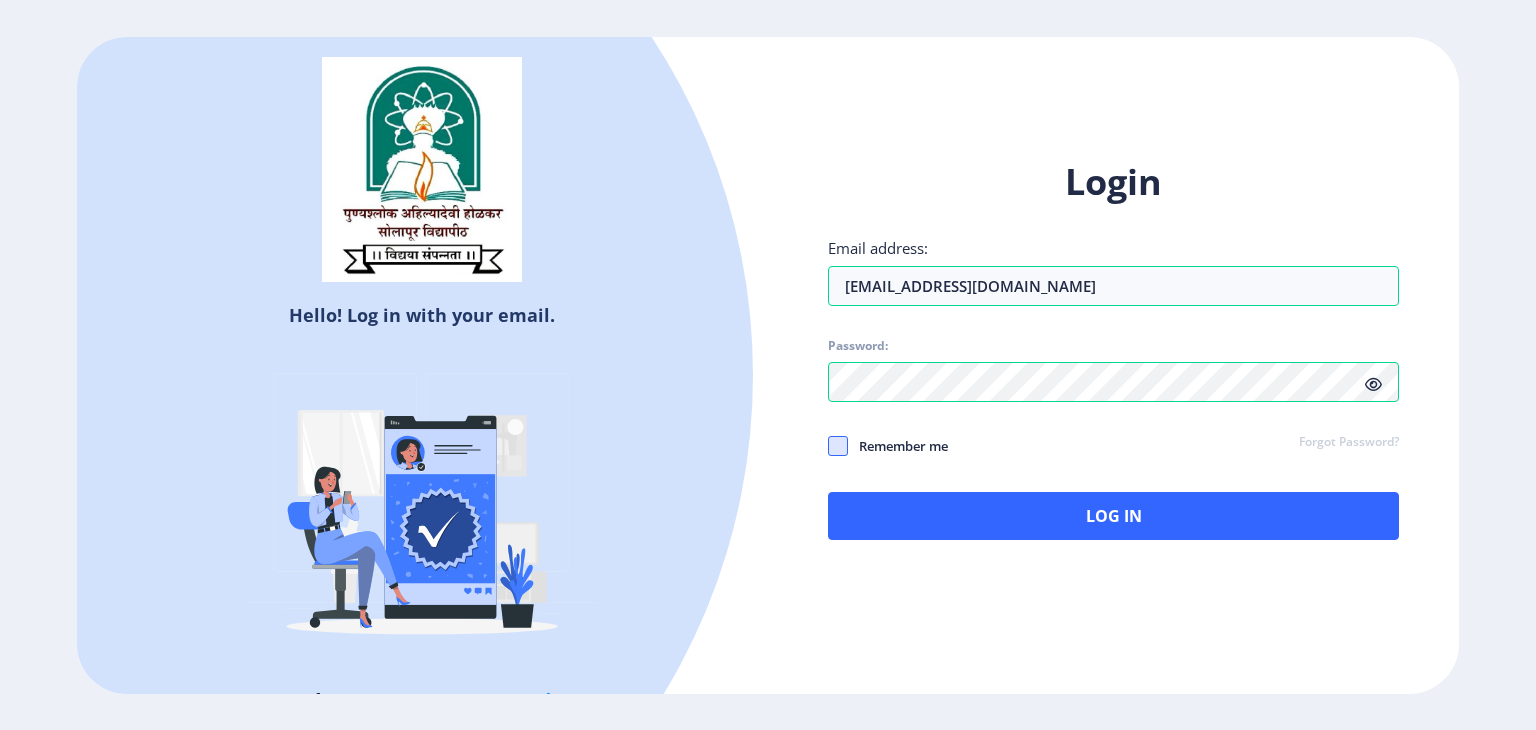 click 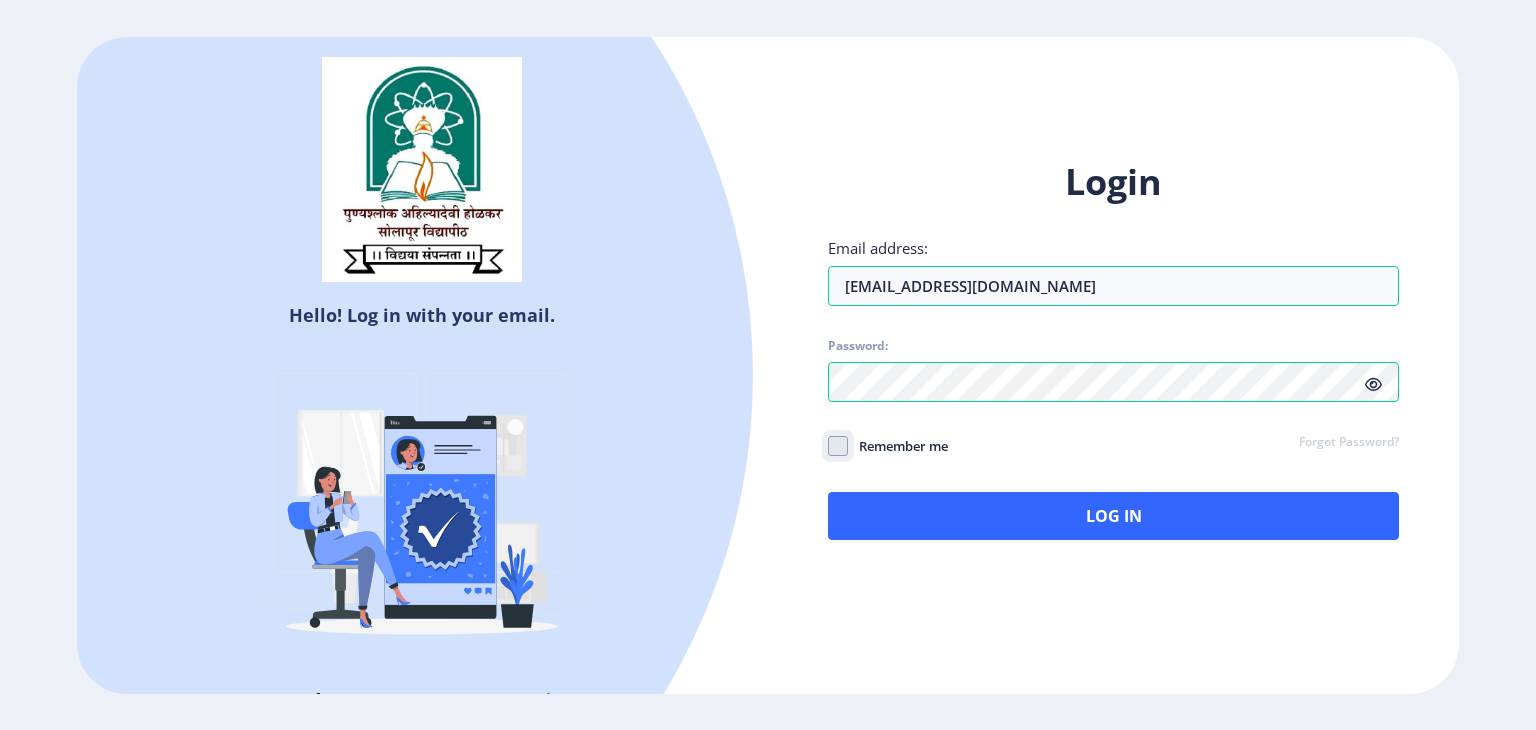 click on "Remember me" 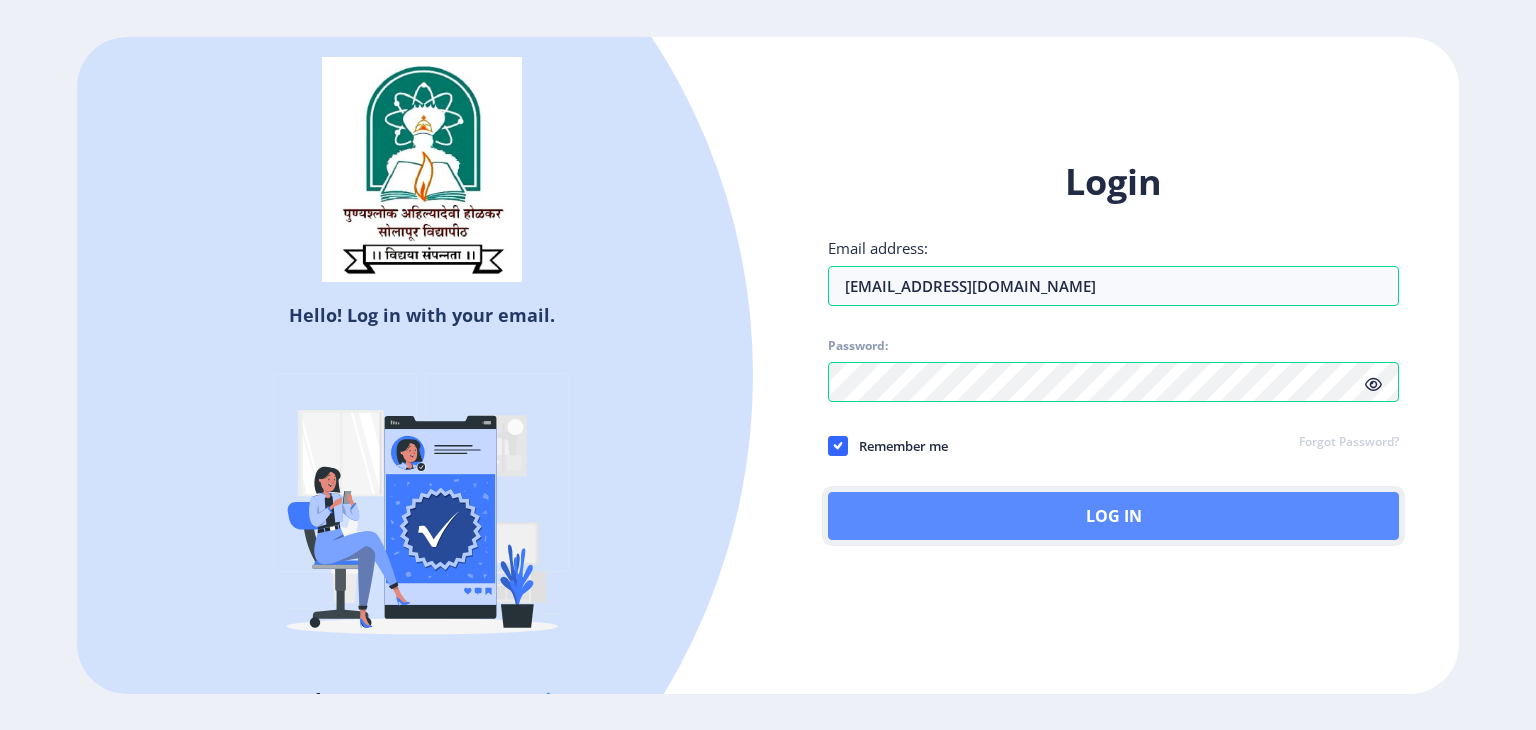 click on "Log In" 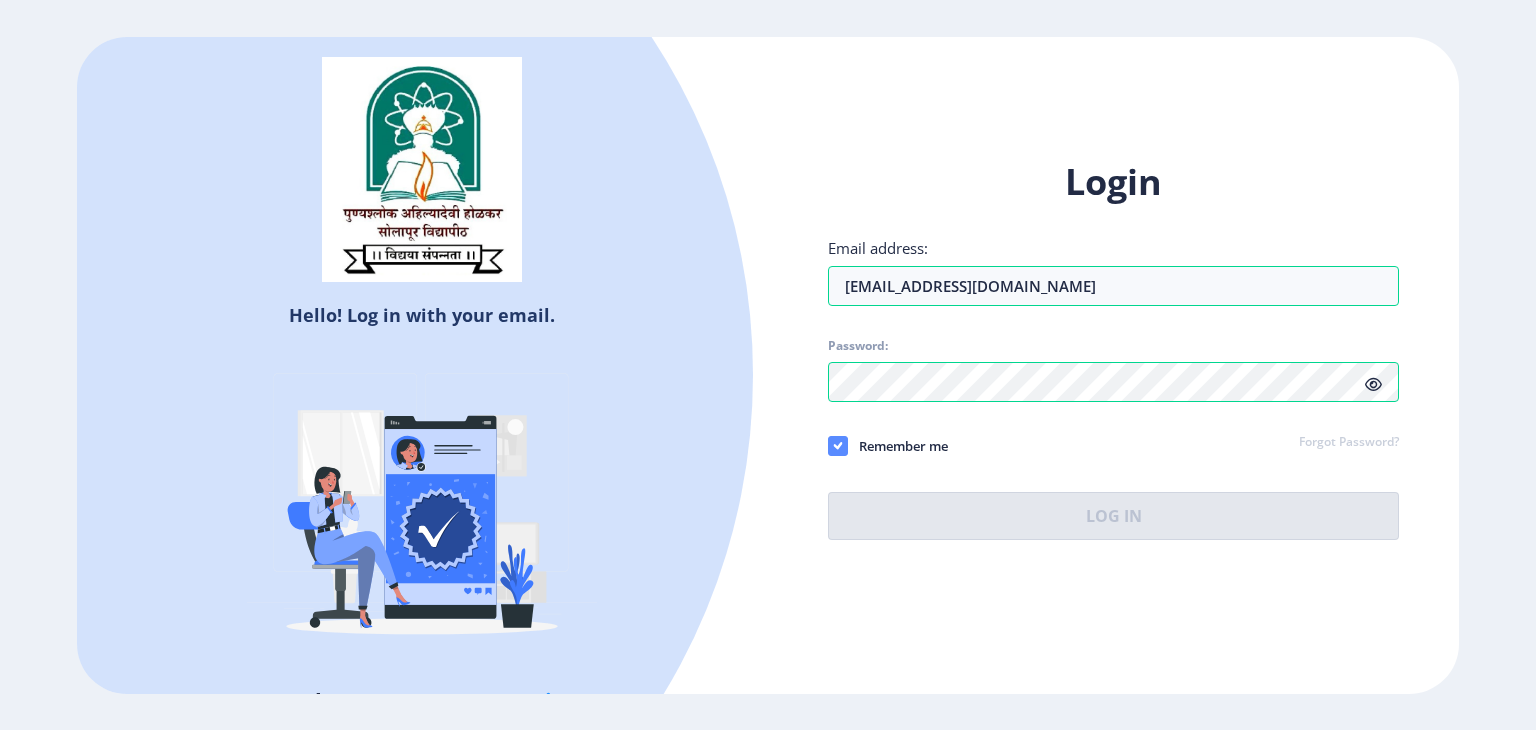 click on "Login Email address: rohinibansode9072@gmail.com Password: Remember me Forgot Password?  Log In" 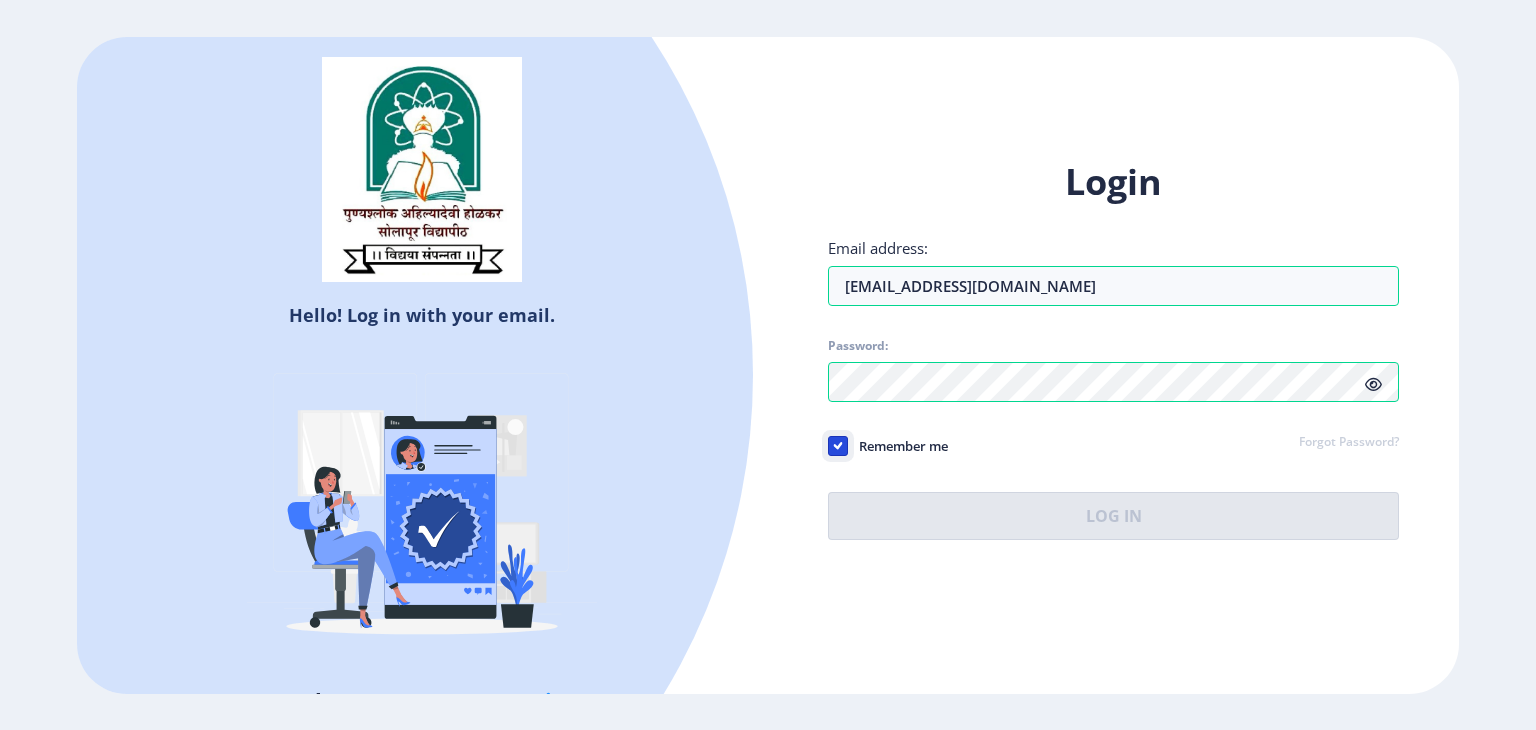 click on "Remember me" 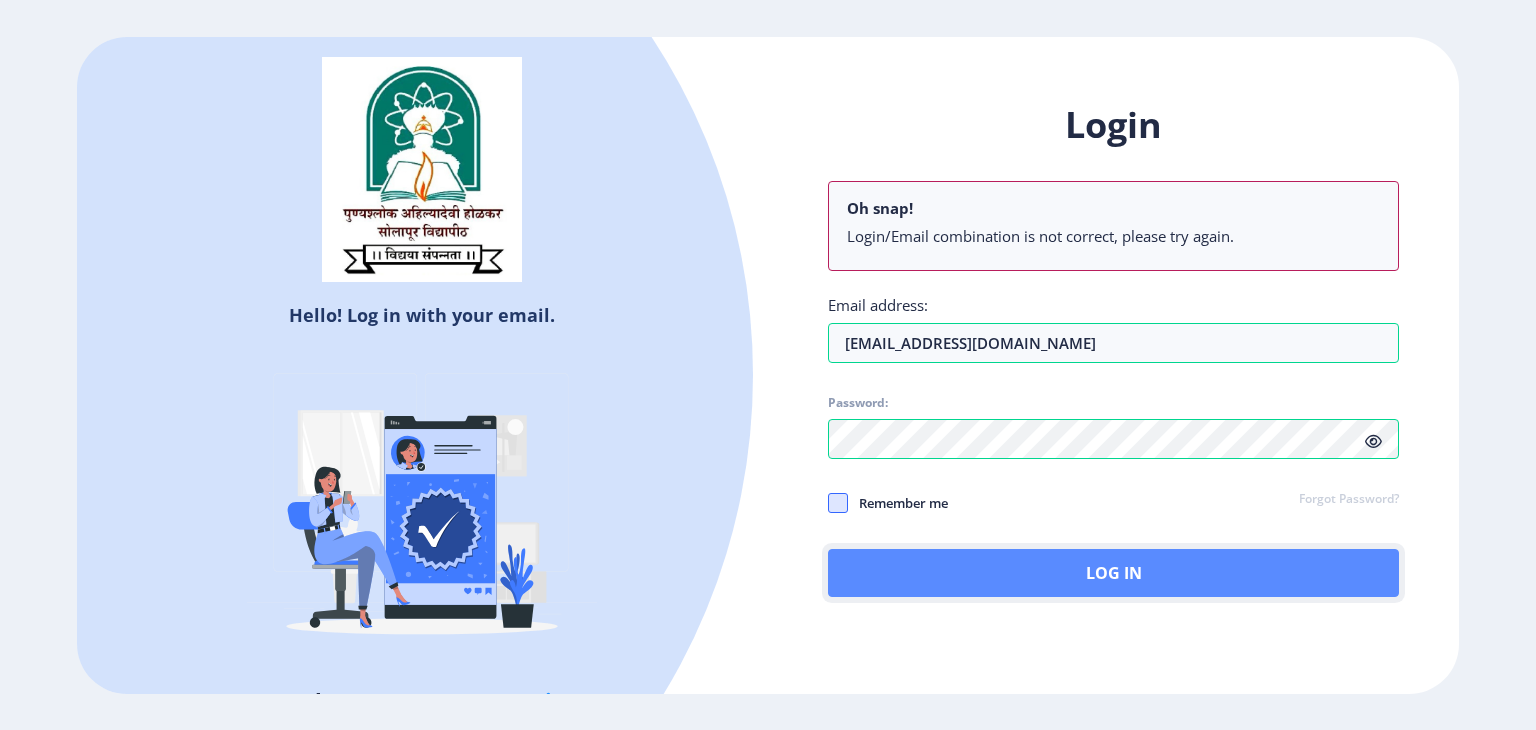 click on "Log In" 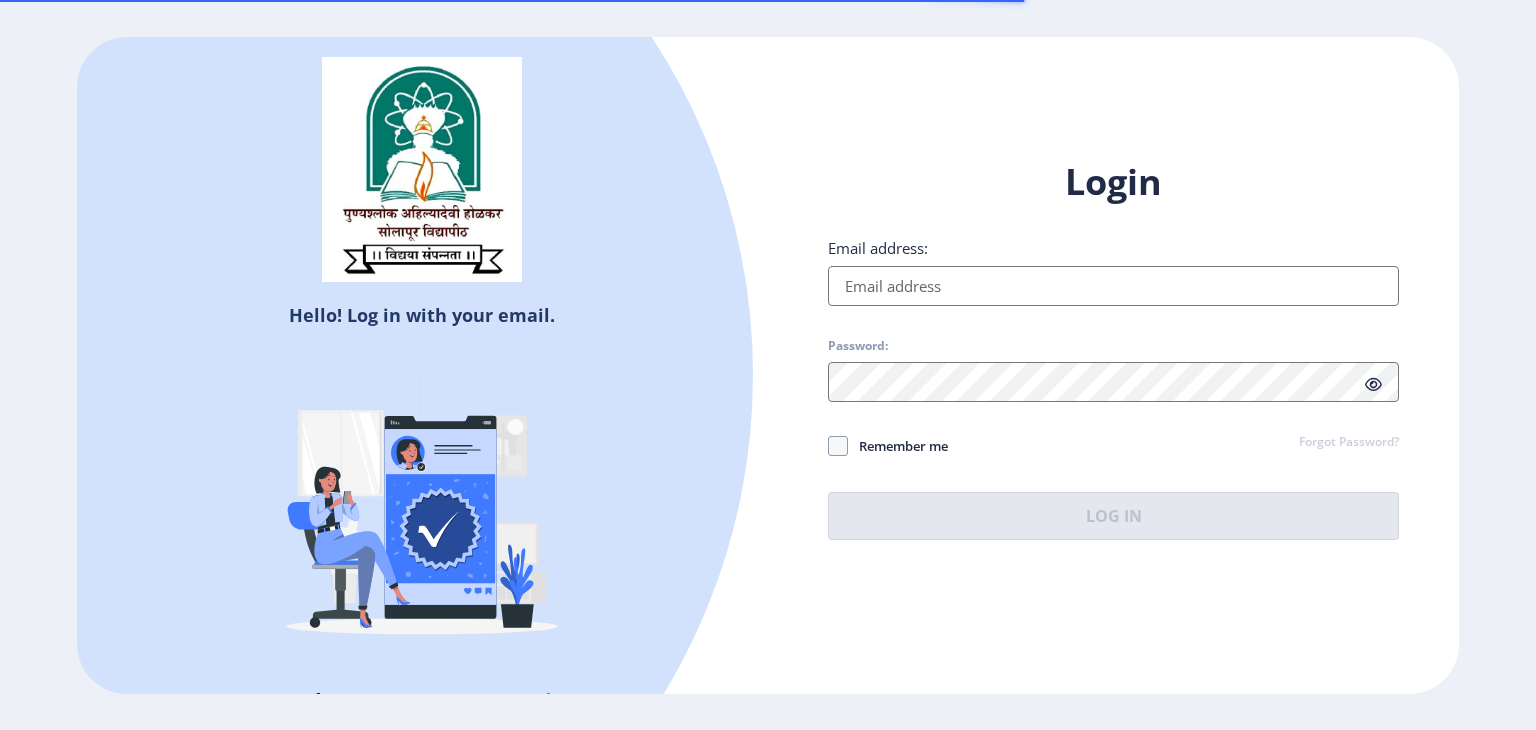 scroll, scrollTop: 0, scrollLeft: 0, axis: both 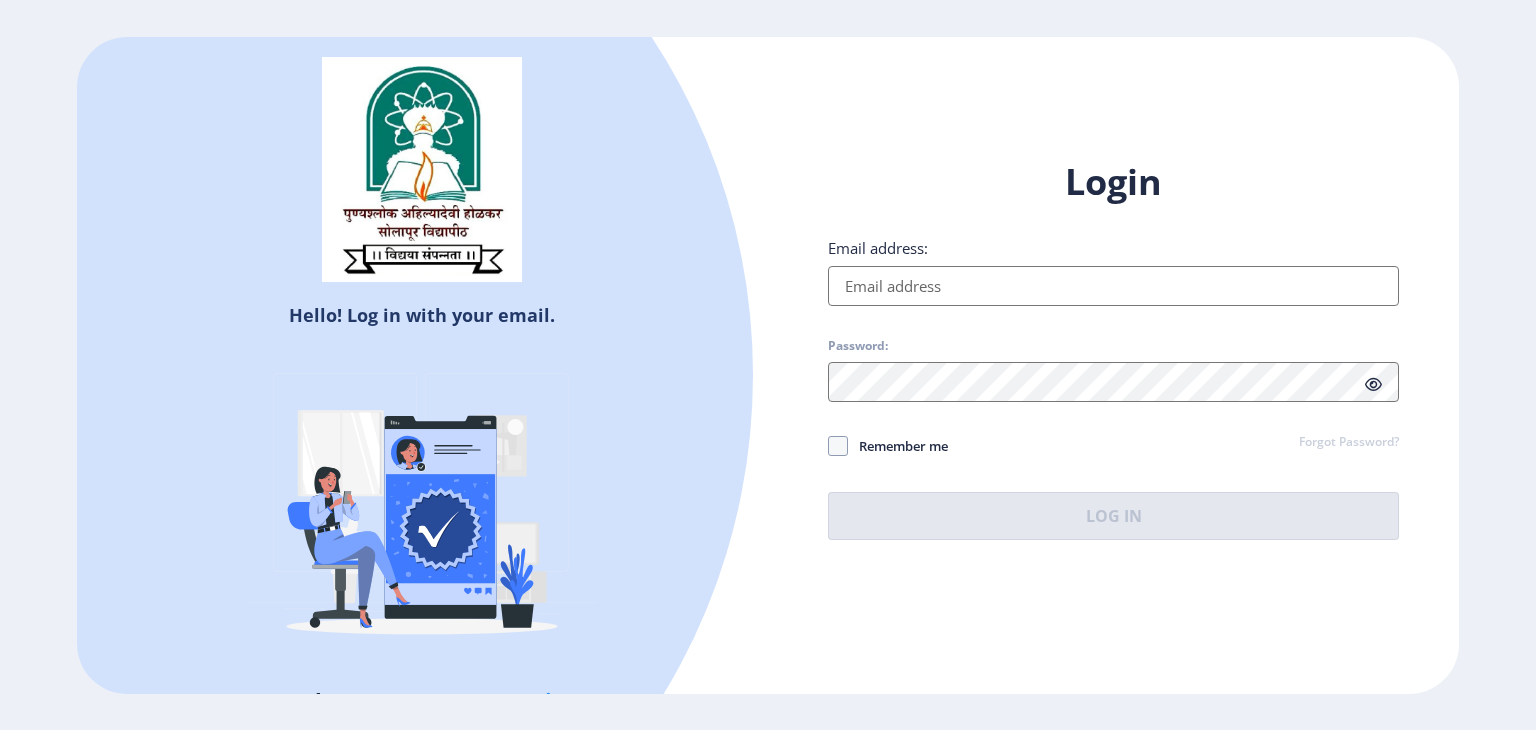 click on "Email address:" at bounding box center (1113, 286) 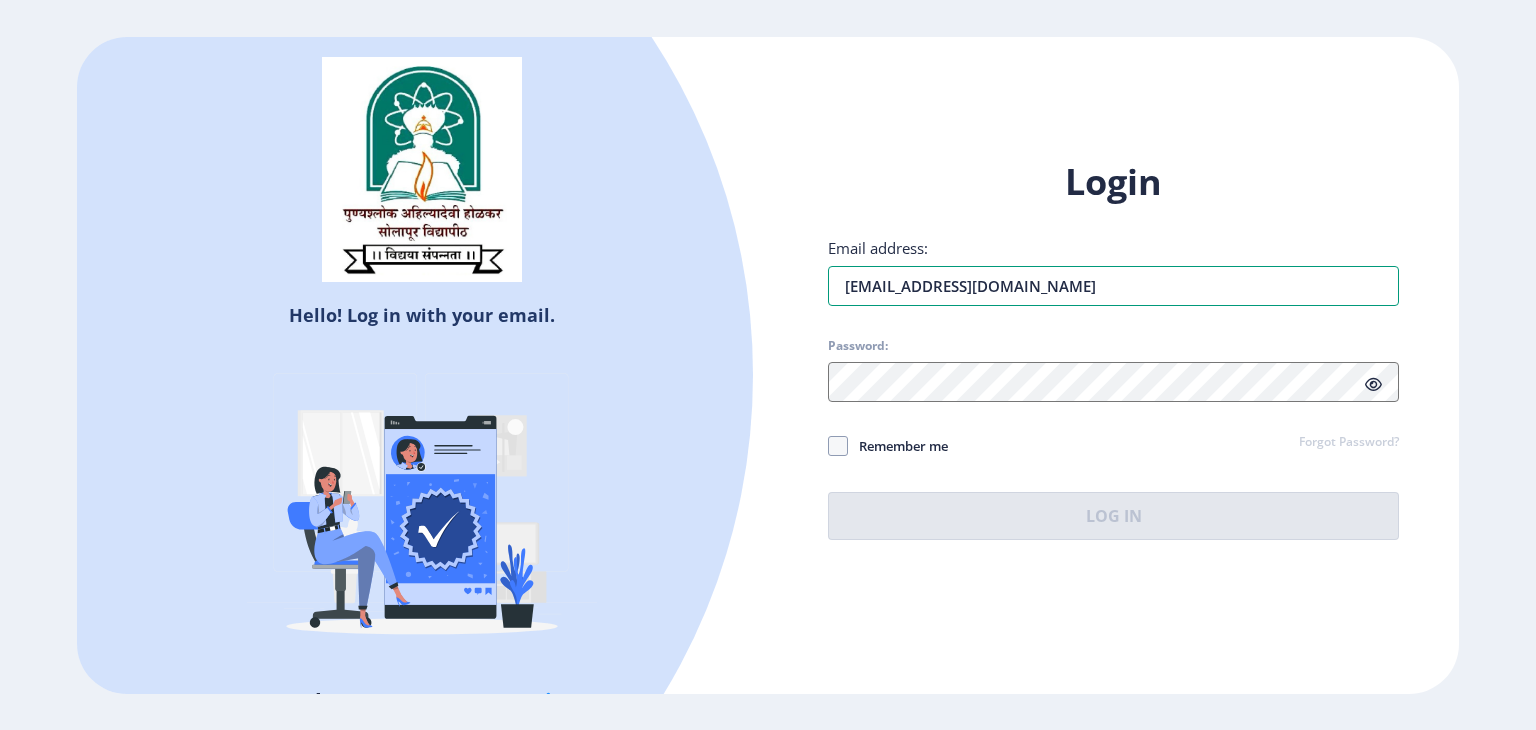 type on "[EMAIL_ADDRESS][DOMAIN_NAME]" 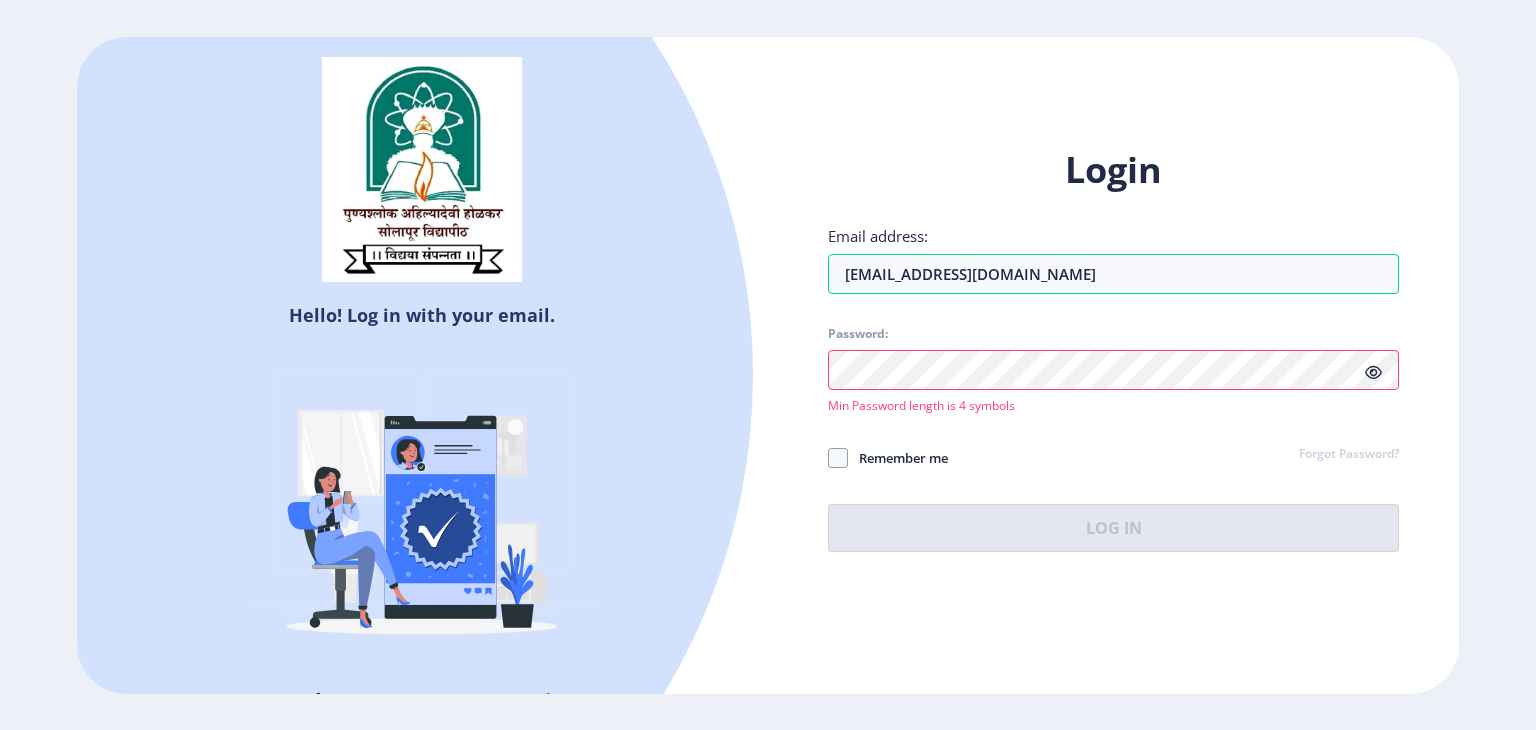 click 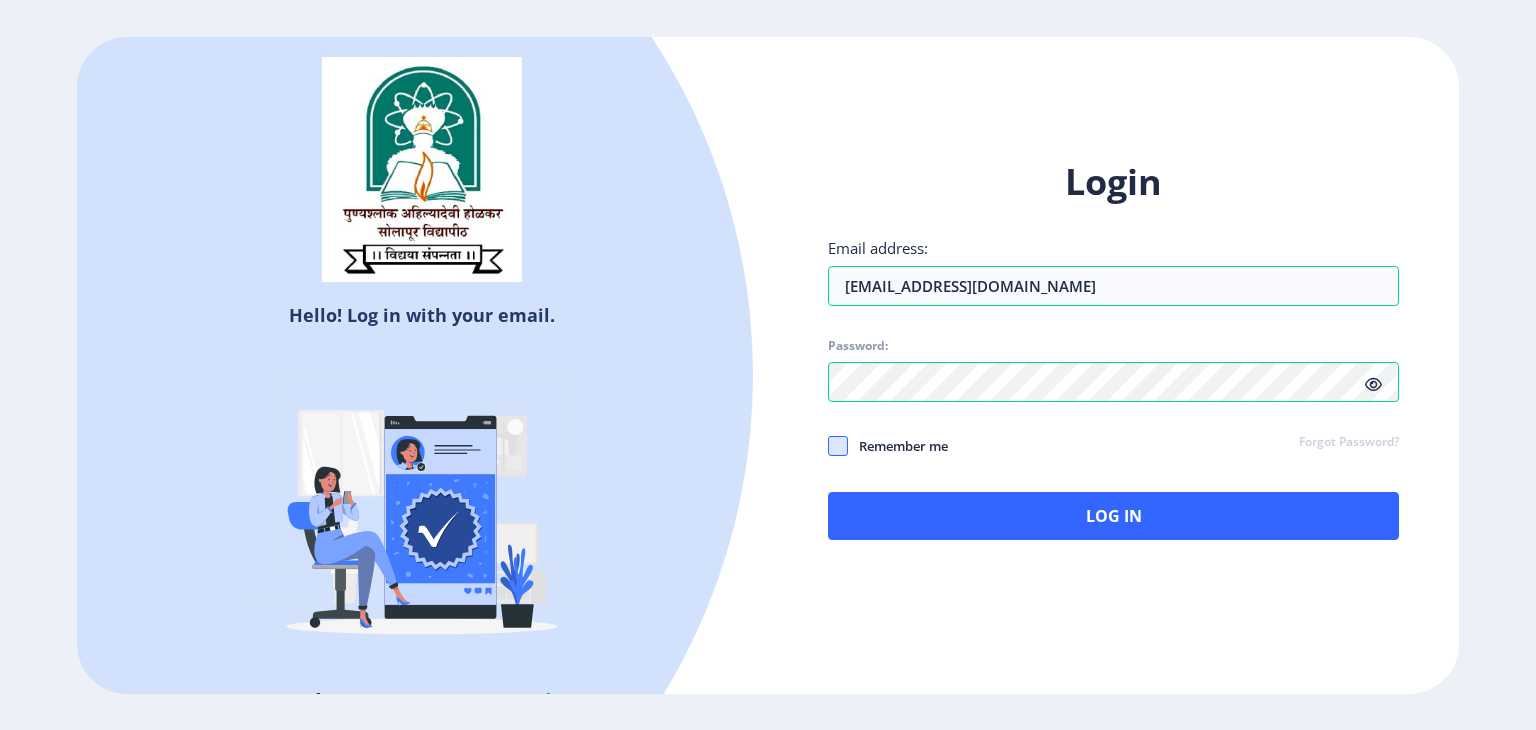 click 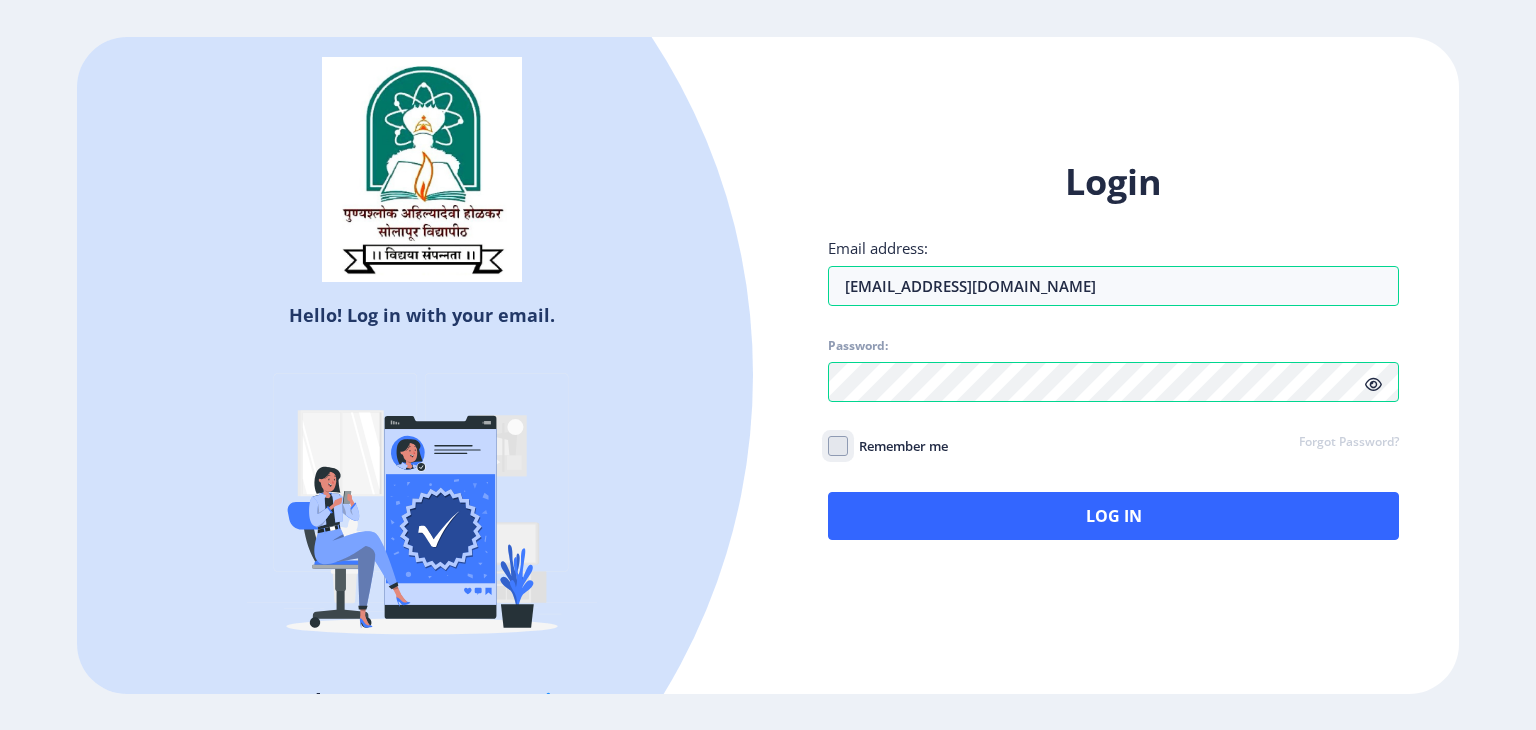 click on "Remember me" 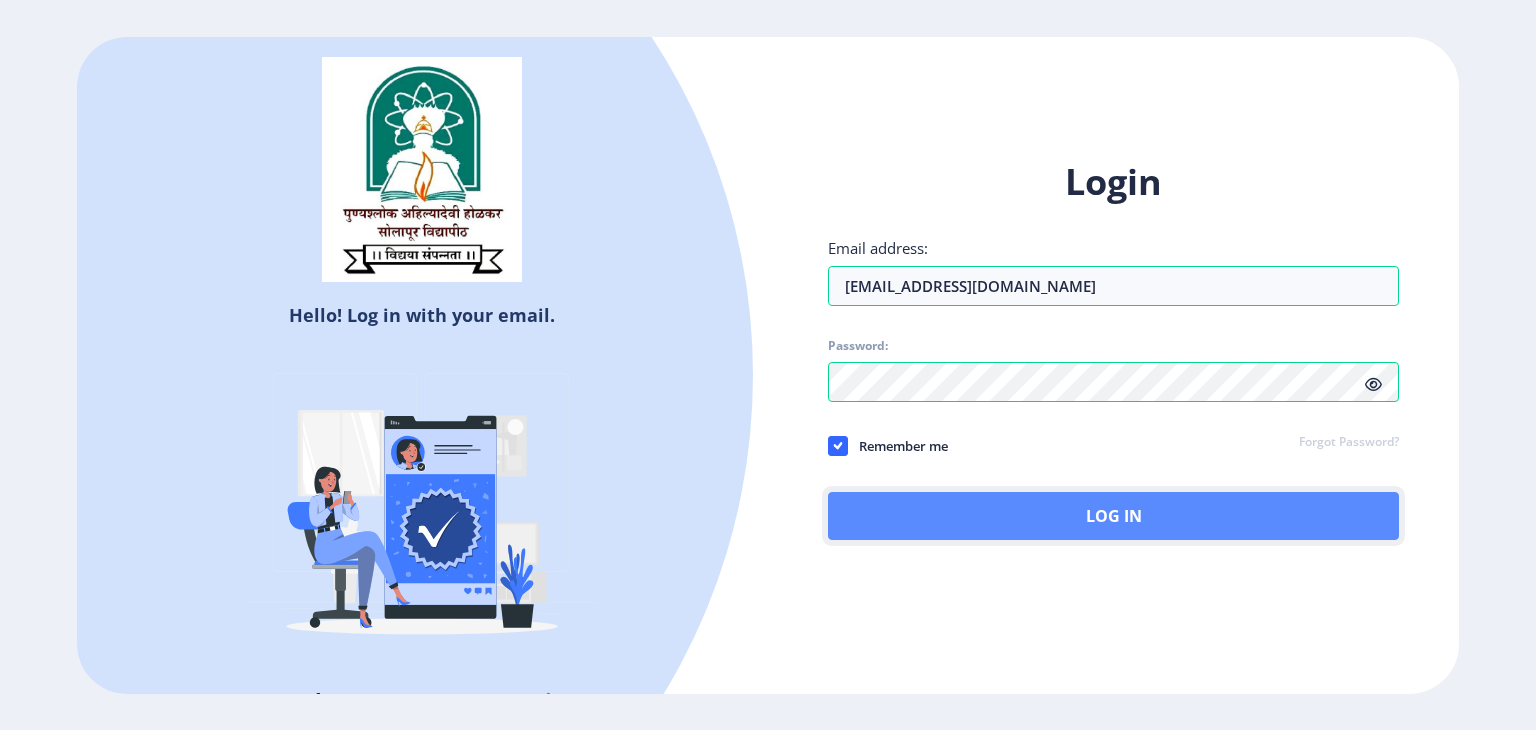 click on "Log In" 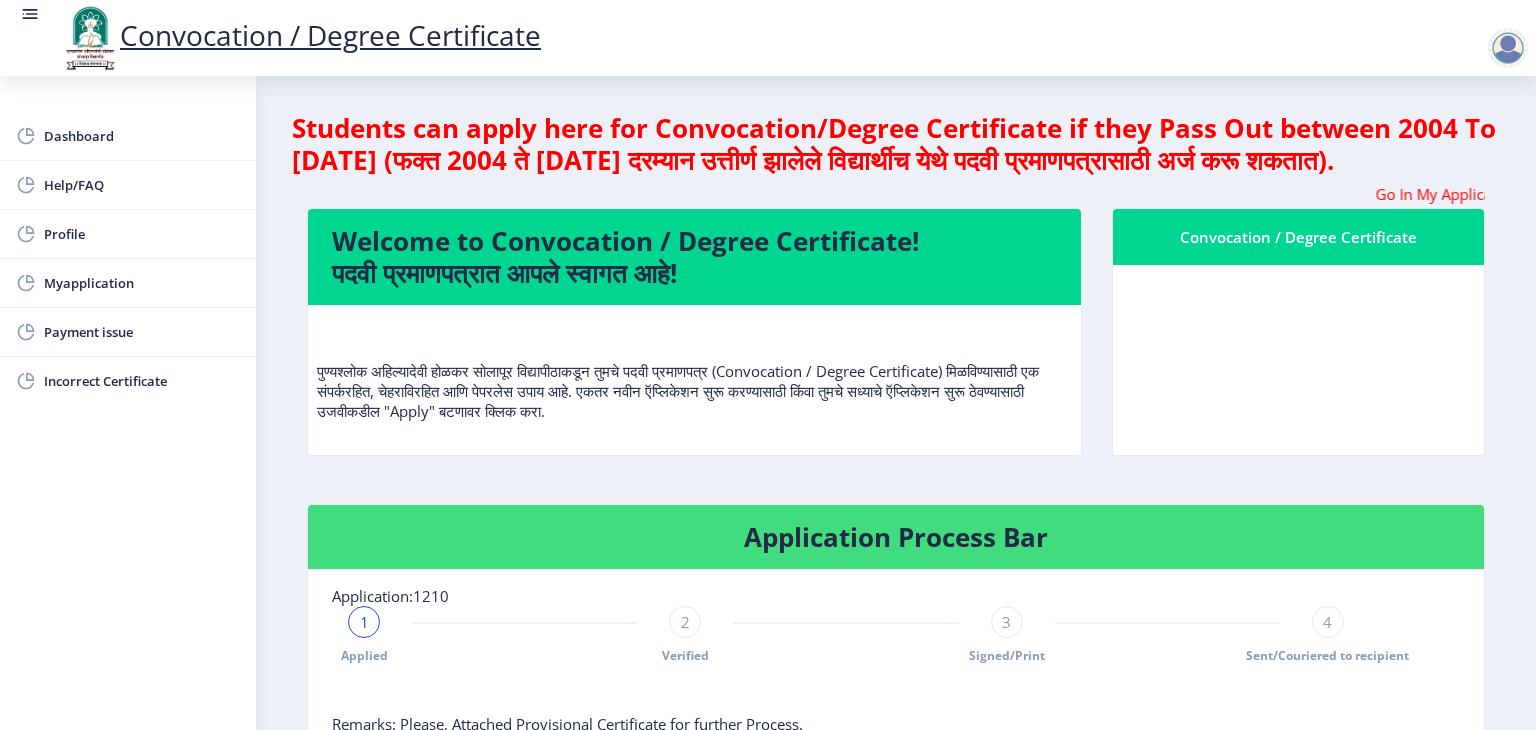 click on "पुण्यश्लोक अहिल्यादेवी होळकर सोलापूर विद्यापीठाकडून तुमचे पदवी प्रमाणपत्र (Convocation / Degree Certificate) मिळविण्यासाठी एक संपर्करहित, चेहराविरहित आणि पेपरलेस उपाय आहे. एकतर नवीन ऍप्लिकेशन सुरू करण्यासाठी किंवा तुमचे सध्याचे ऍप्लिकेशन सुरू ठेवण्यासाठी उजवीकडील "Apply" बटणावर क्लिक करा." 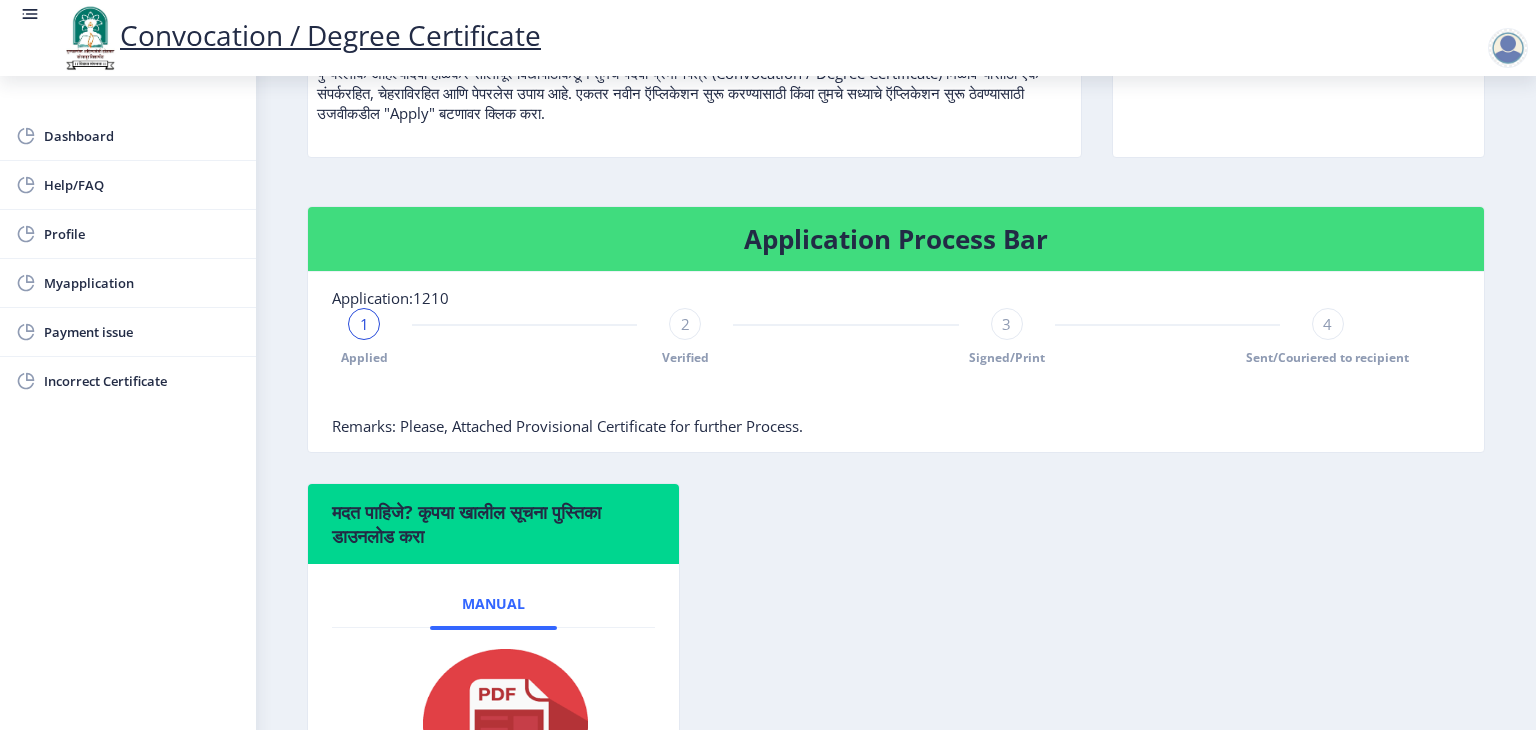 scroll, scrollTop: 300, scrollLeft: 0, axis: vertical 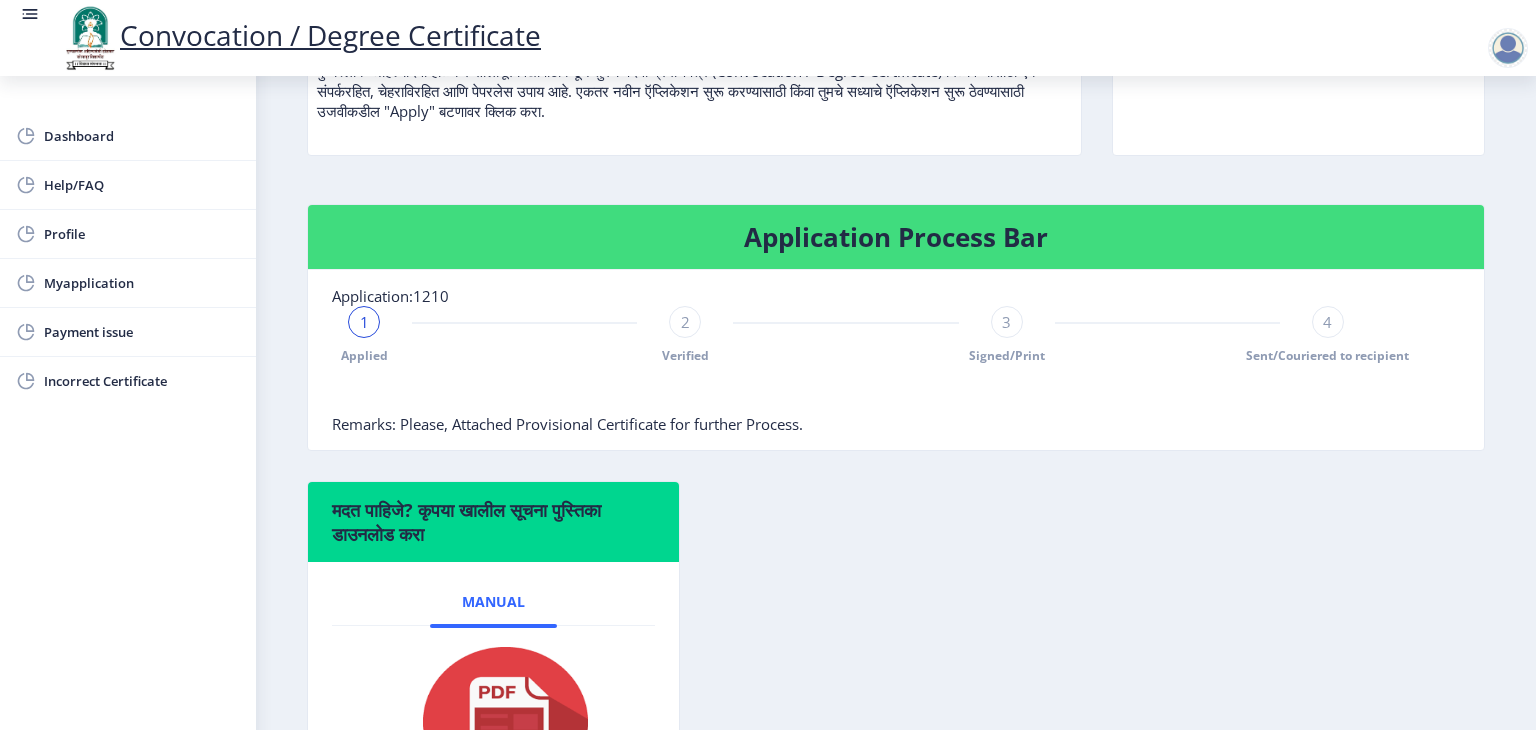 click on "1" 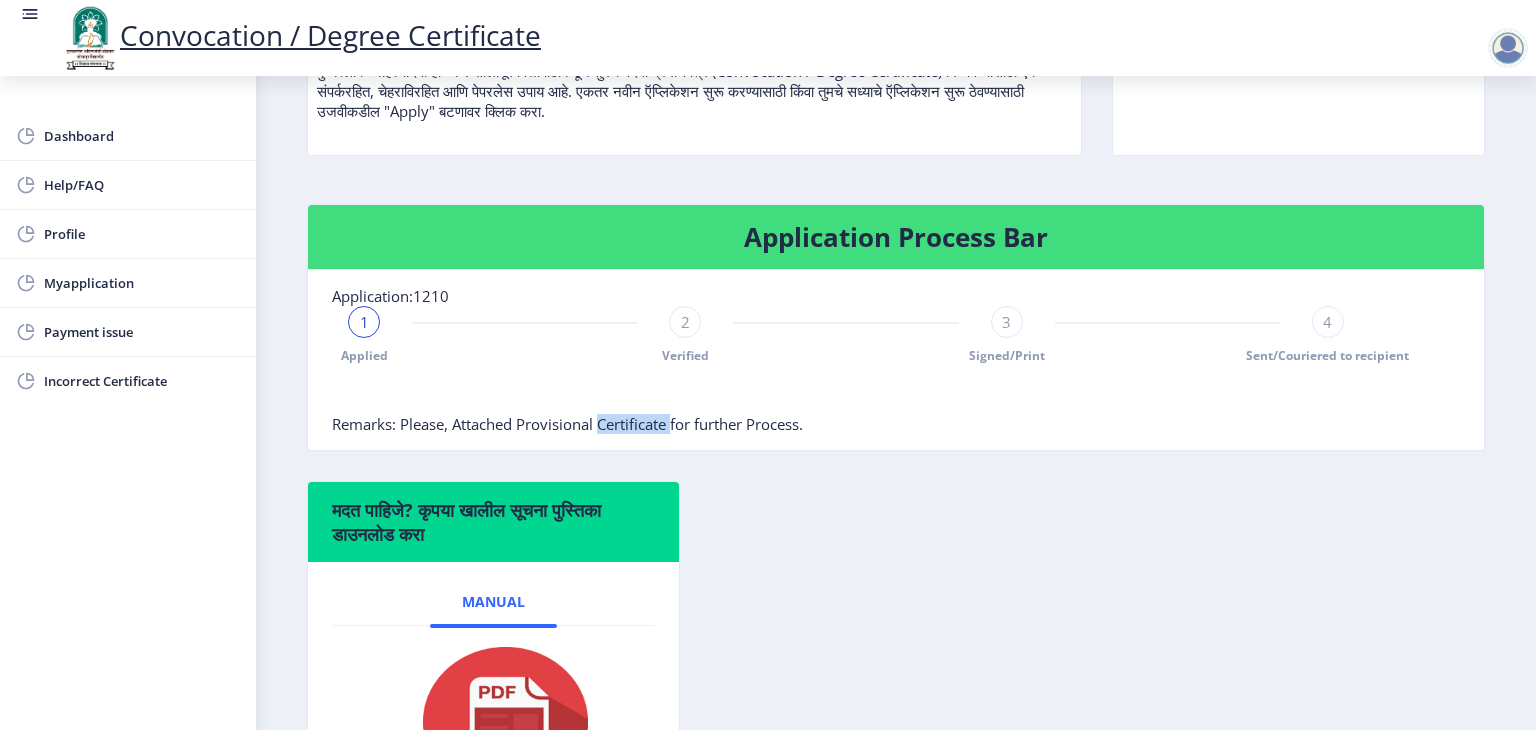 click on "Remarks:  Please, Attached Provisional Certificate for further Process." 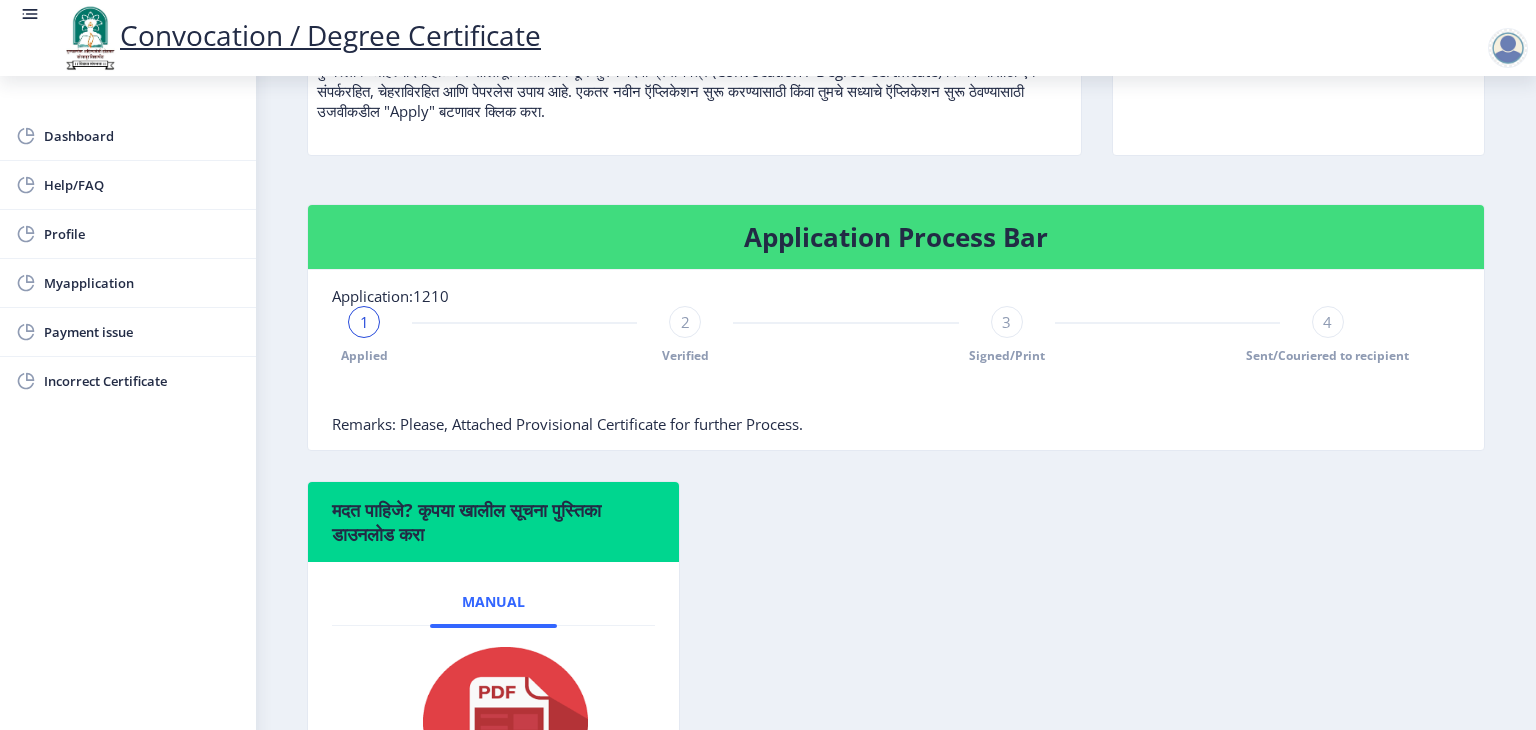 click on "Remarks:  Please, Attached Provisional Certificate for further Process." 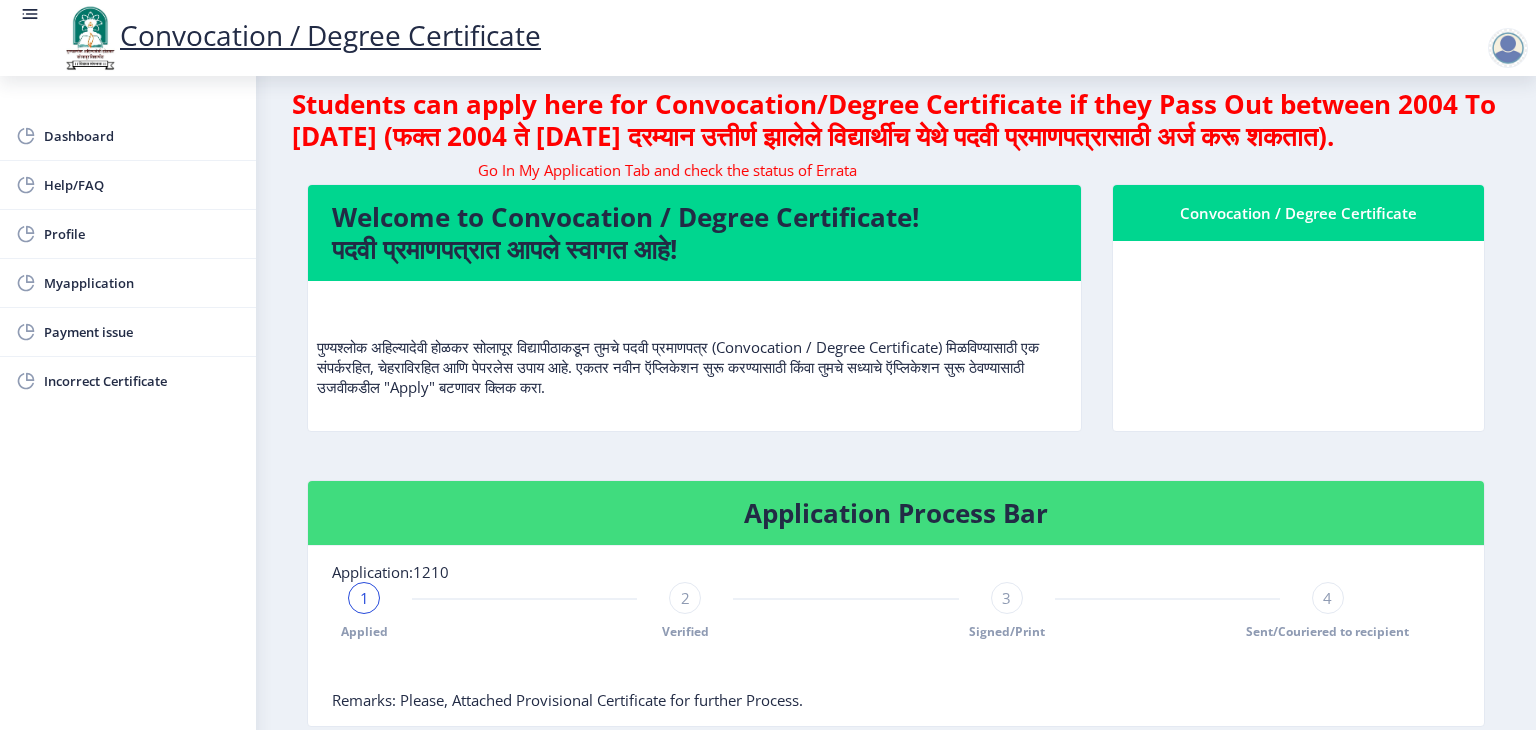 scroll, scrollTop: 0, scrollLeft: 0, axis: both 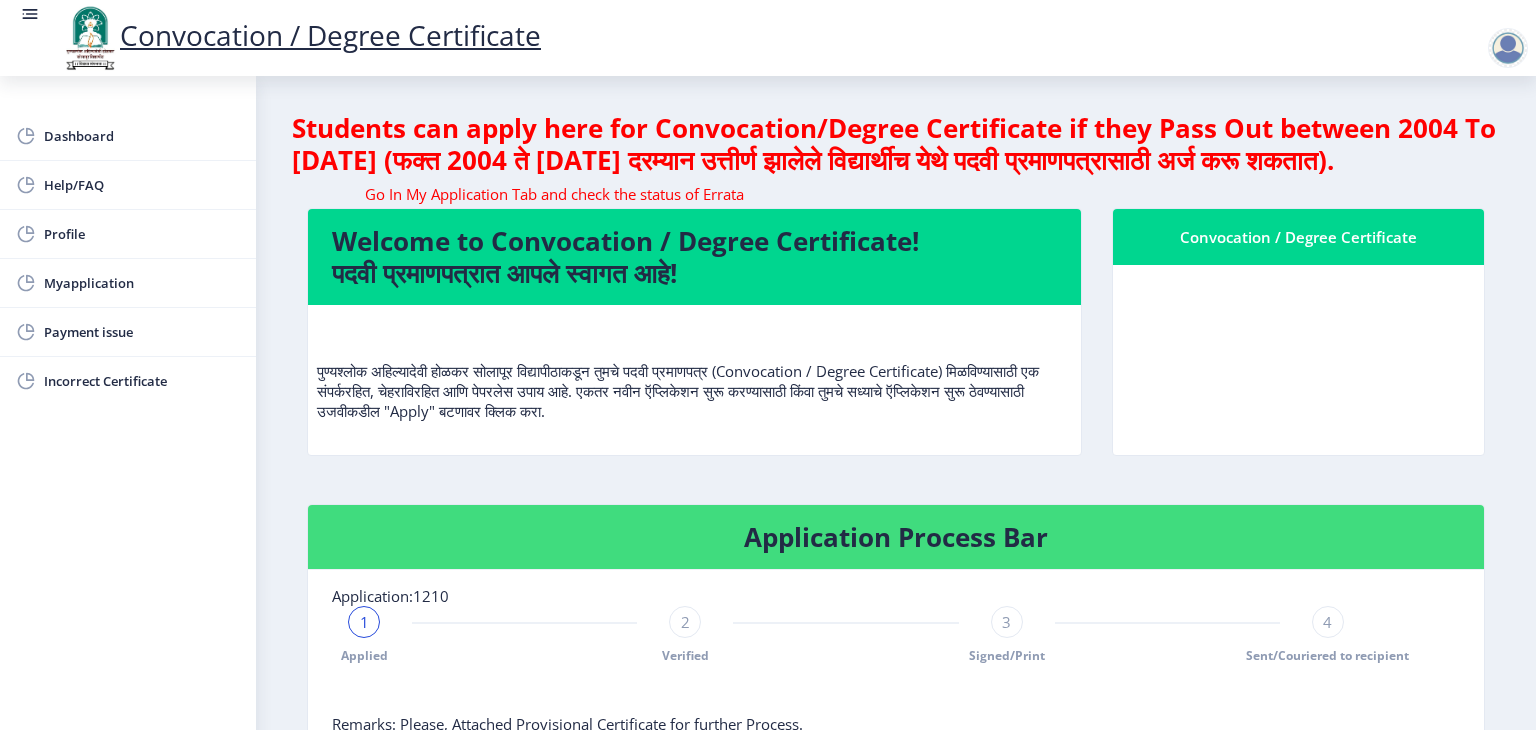 click on "Convocation / Degree Certificate" 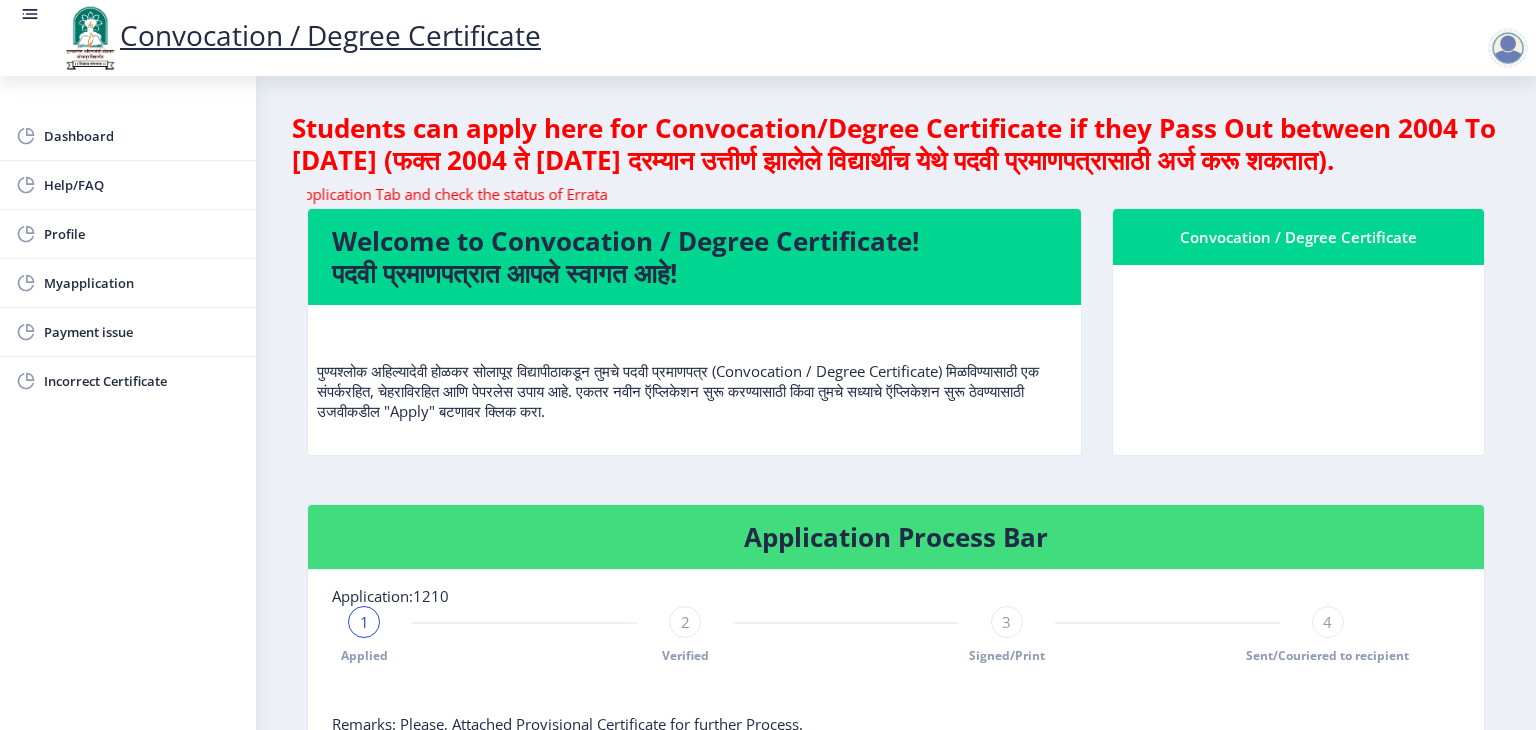 click on "Convocation / Degree Certificate" 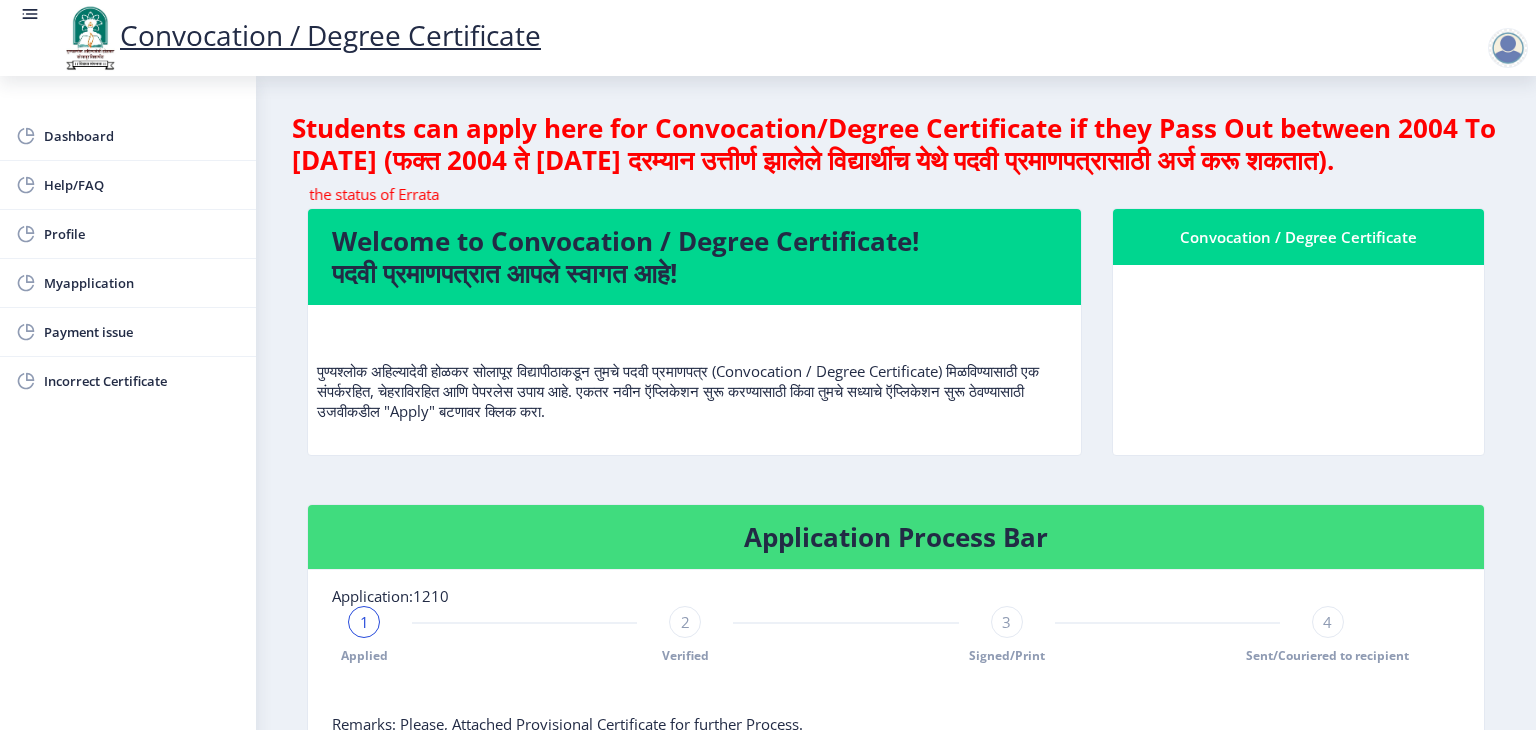 click on "Convocation / Degree Certificate" 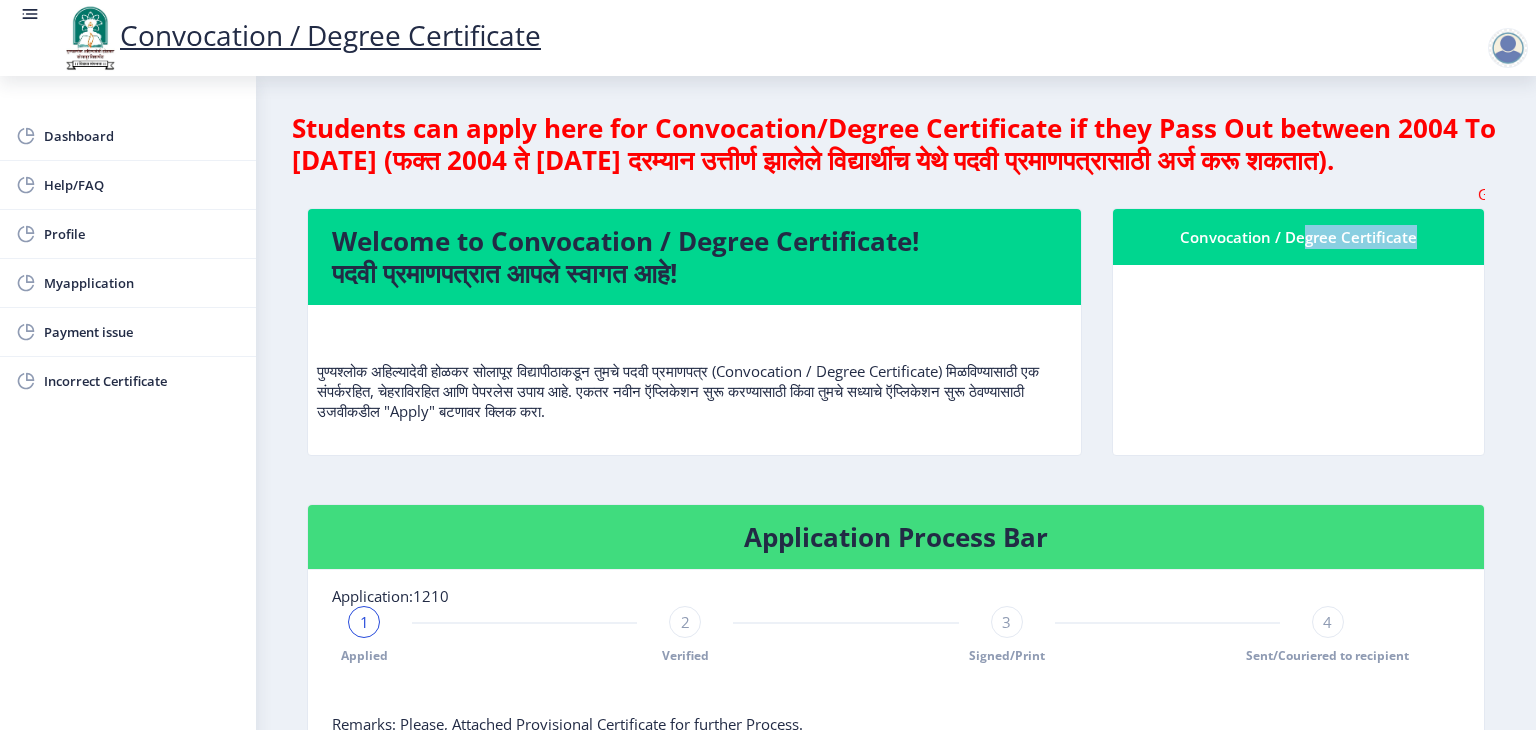 click on "Convocation / Degree Certificate" 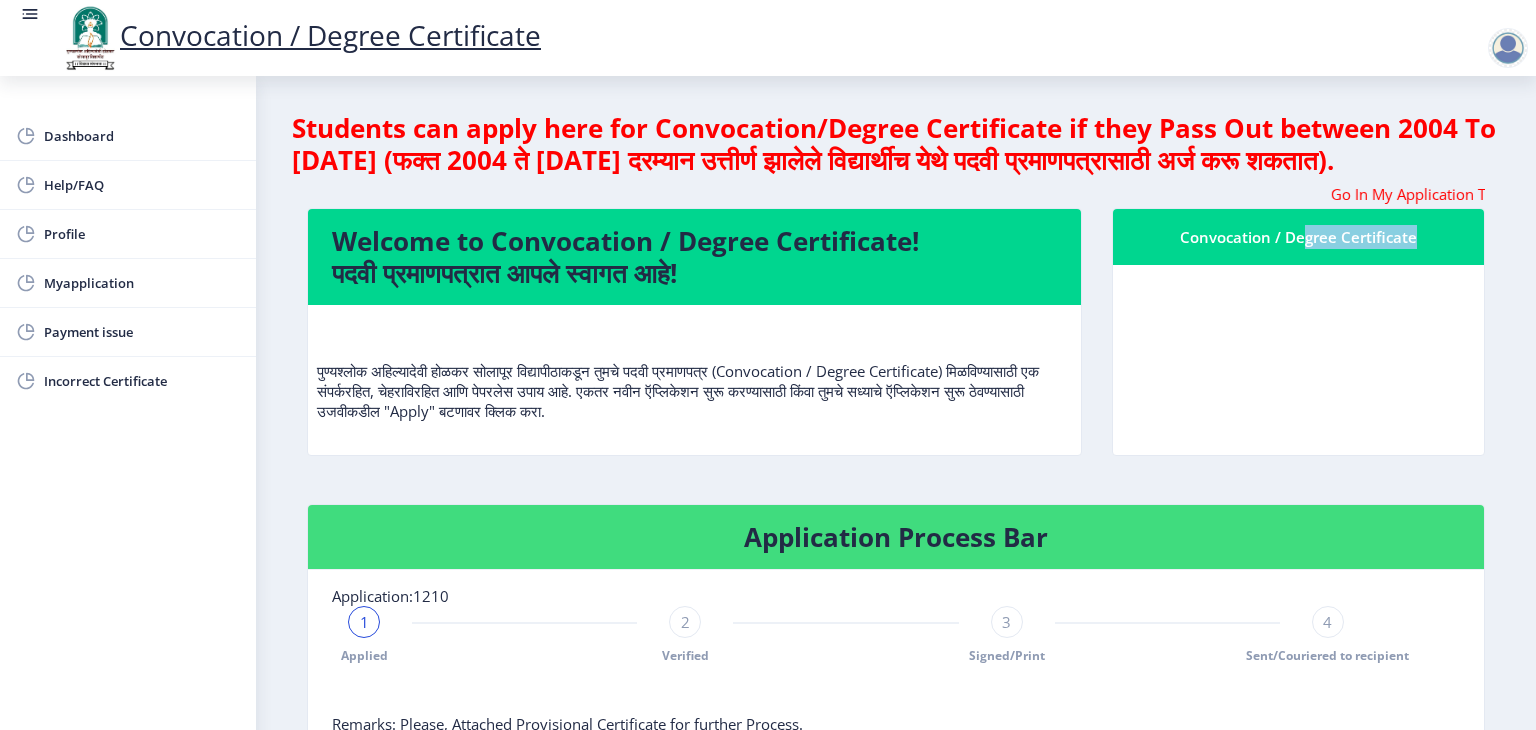 click 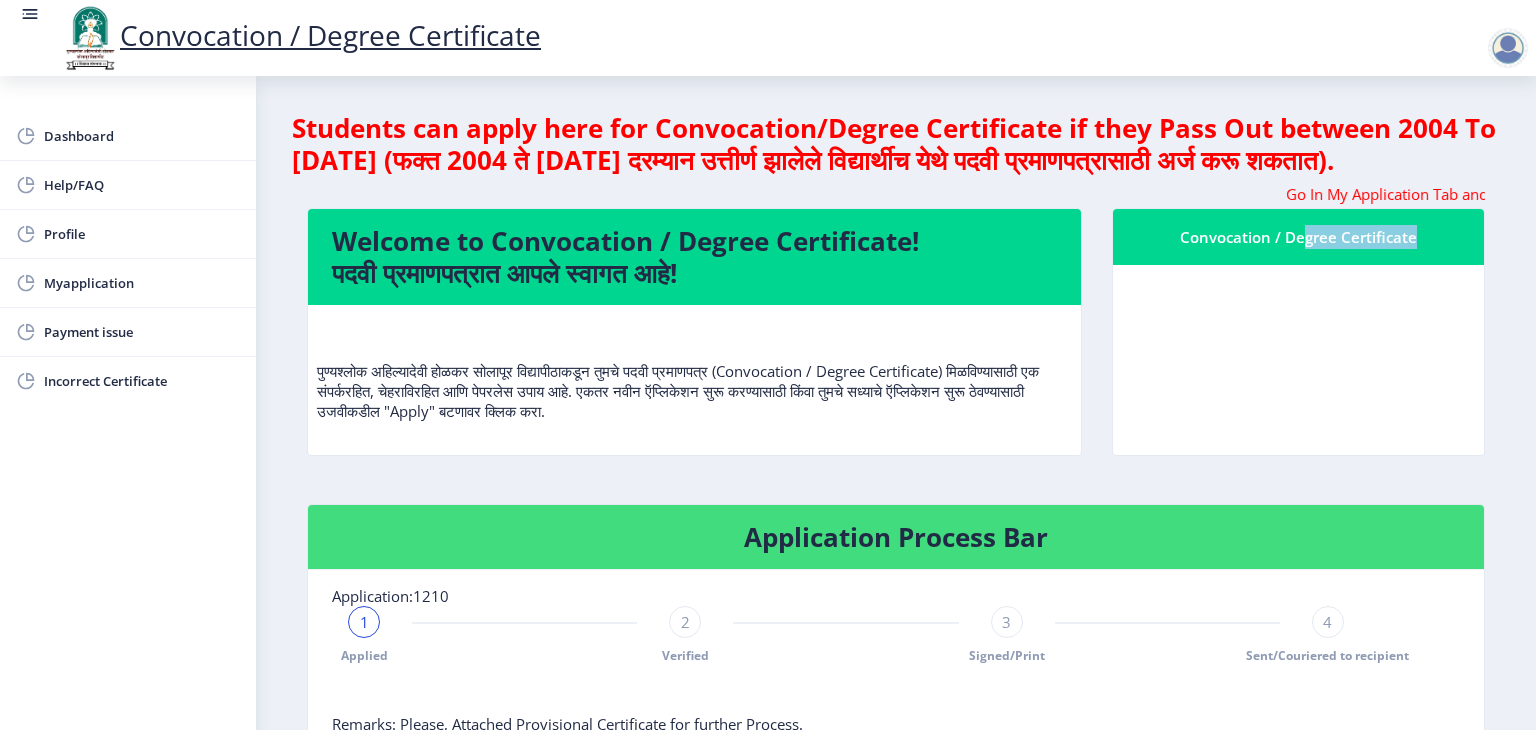 click 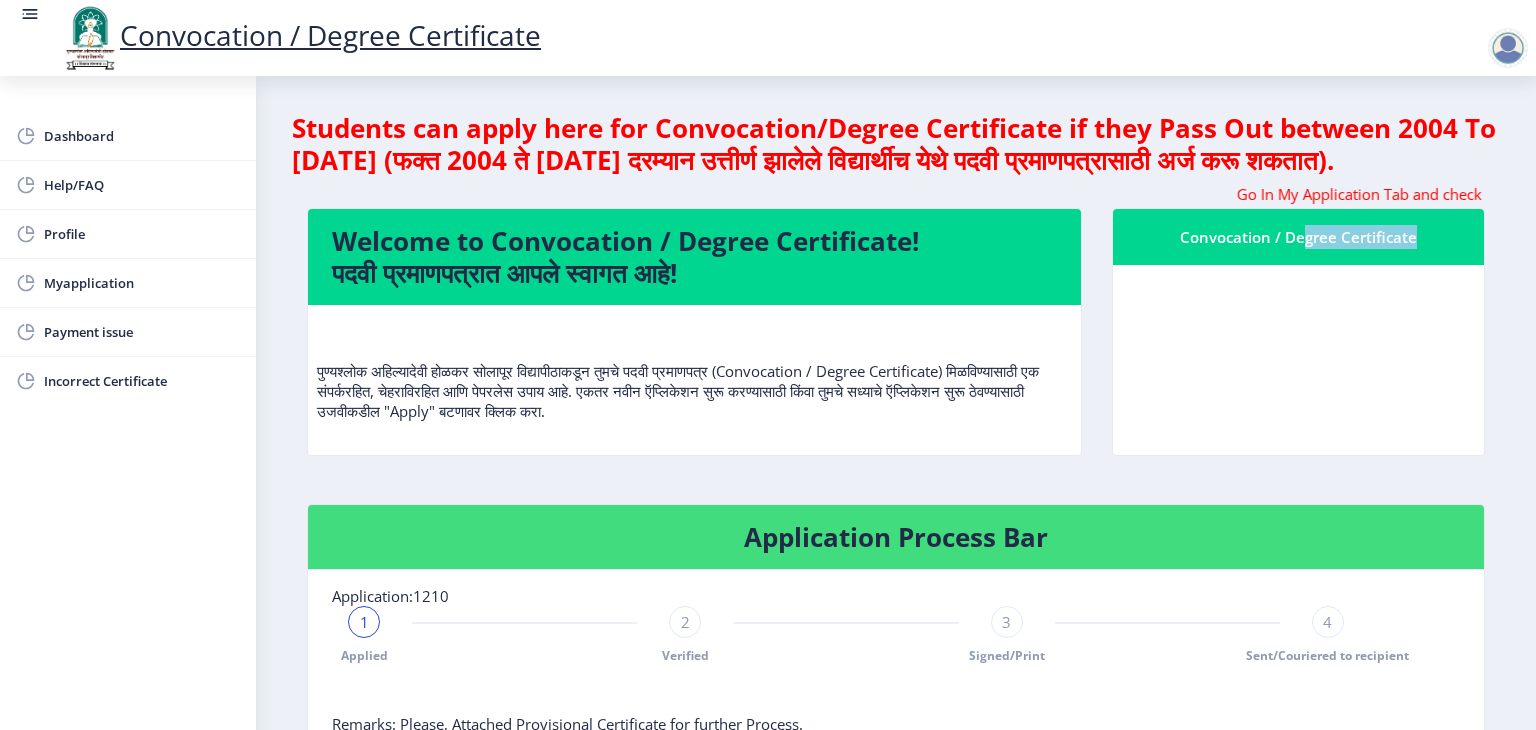 click 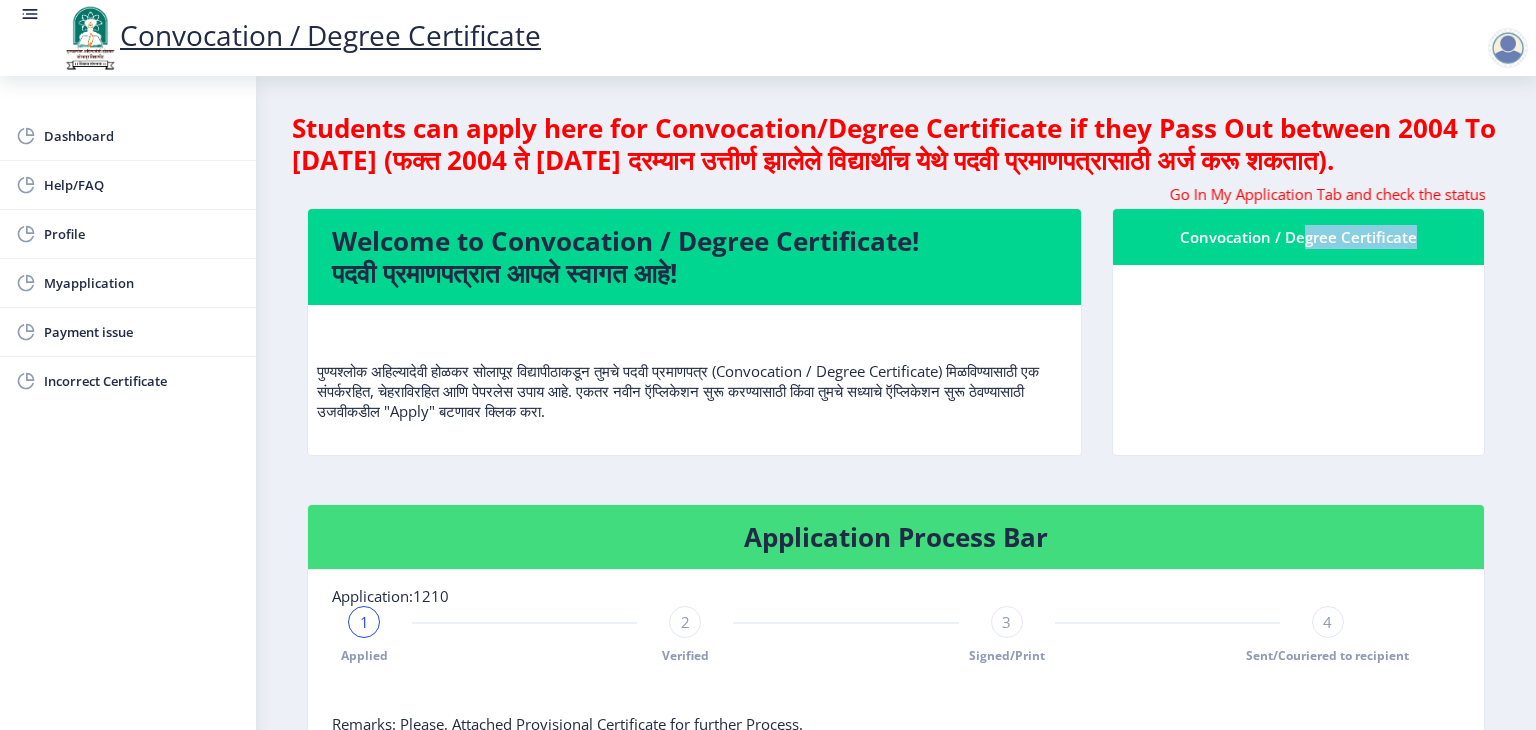 drag, startPoint x: 1238, startPoint y: 337, endPoint x: 1095, endPoint y: 378, distance: 148.76155 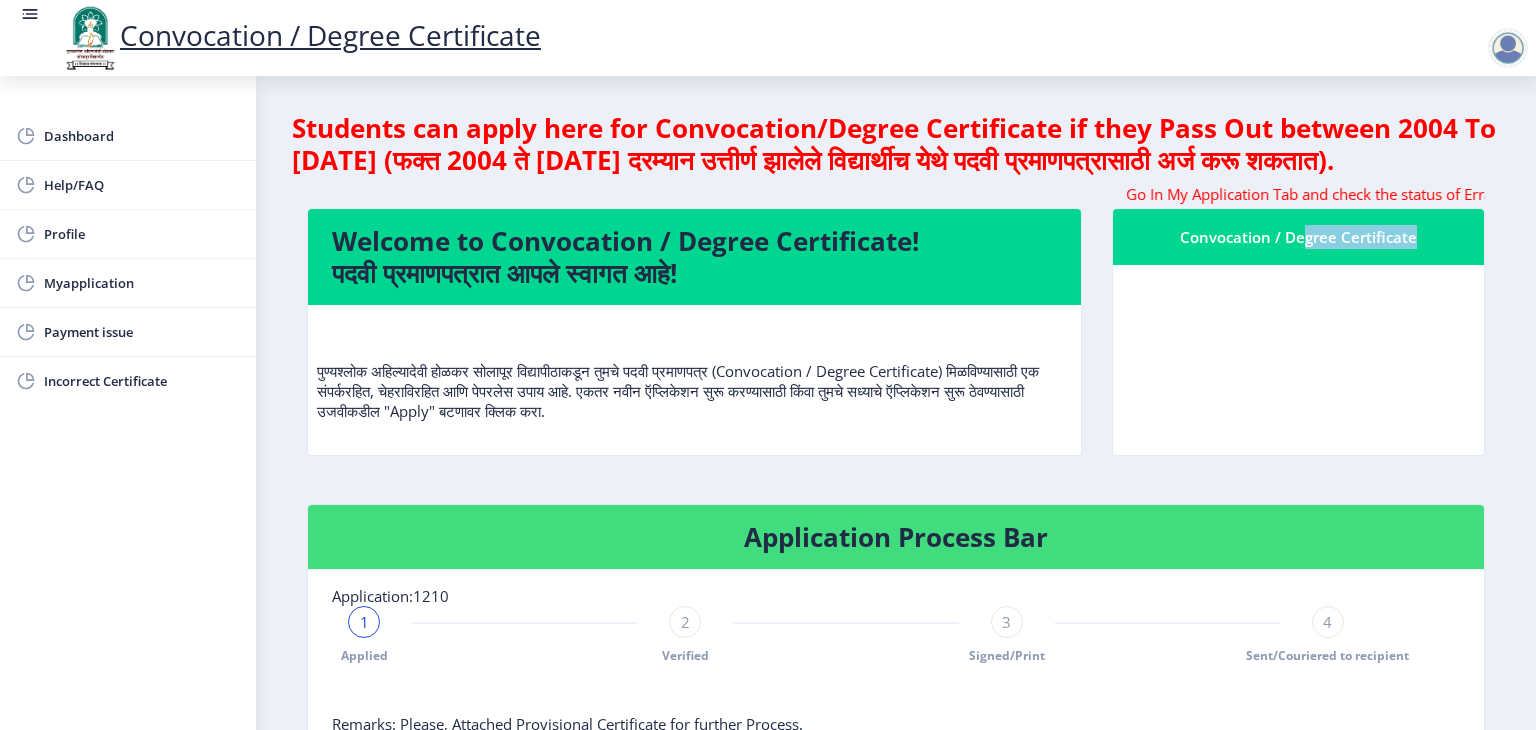 click 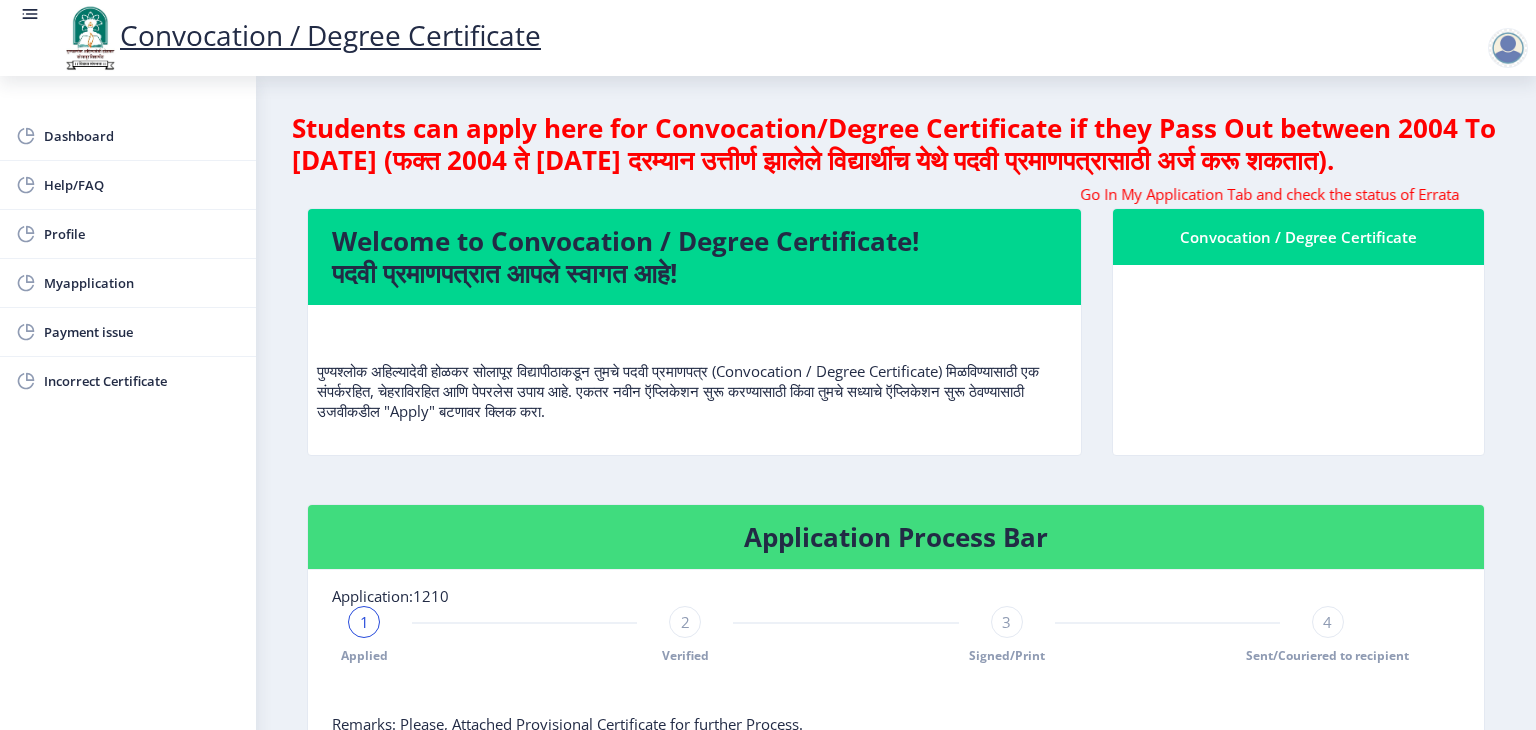 click on "पुण्यश्लोक अहिल्यादेवी होळकर सोलापूर विद्यापीठाकडून तुमचे पदवी प्रमाणपत्र (Convocation / Degree Certificate) मिळविण्यासाठी एक संपर्करहित, चेहराविरहित आणि पेपरलेस उपाय आहे. एकतर नवीन ऍप्लिकेशन सुरू करण्यासाठी किंवा तुमचे सध्याचे ऍप्लिकेशन सुरू ठेवण्यासाठी उजवीकडील "Apply" बटणावर क्लिक करा." 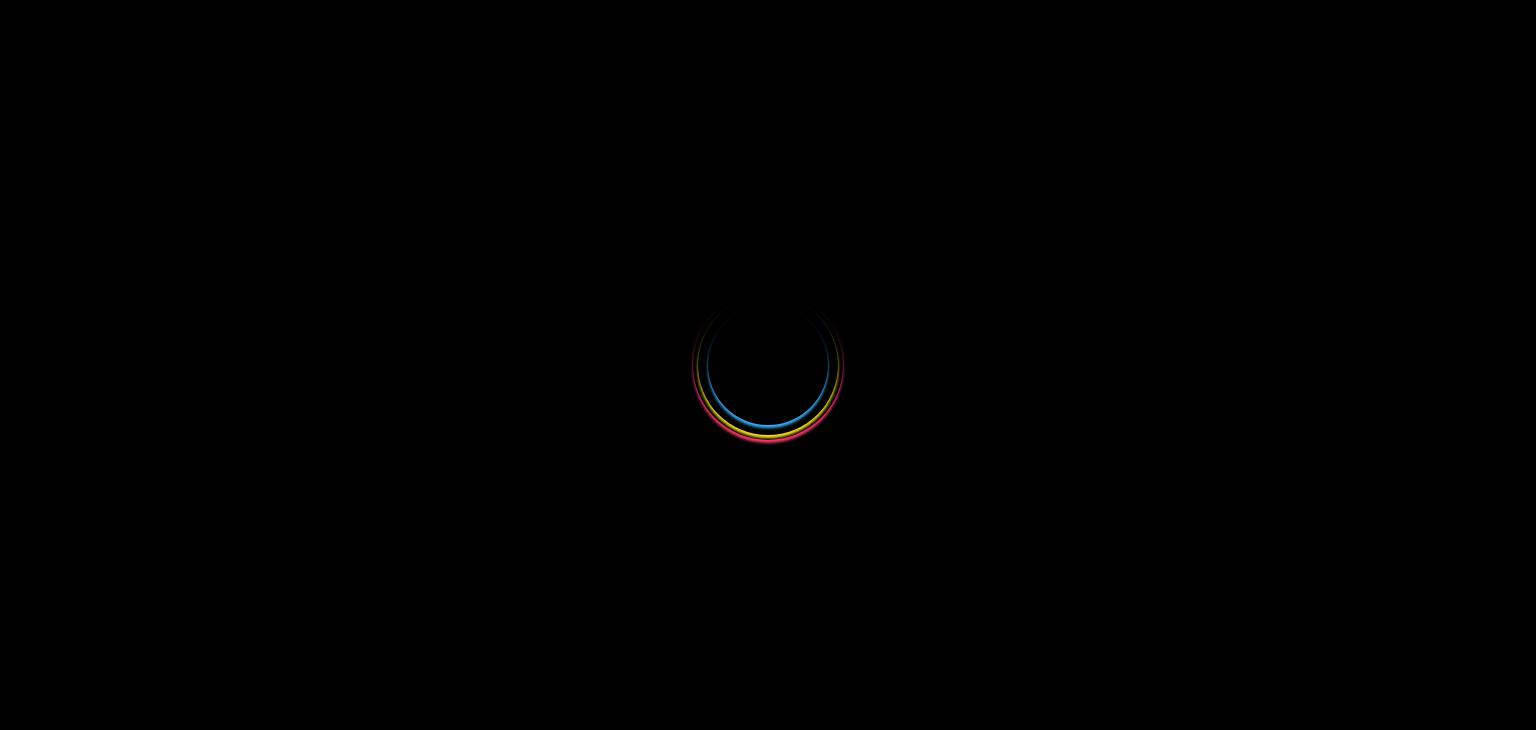 scroll, scrollTop: 0, scrollLeft: 0, axis: both 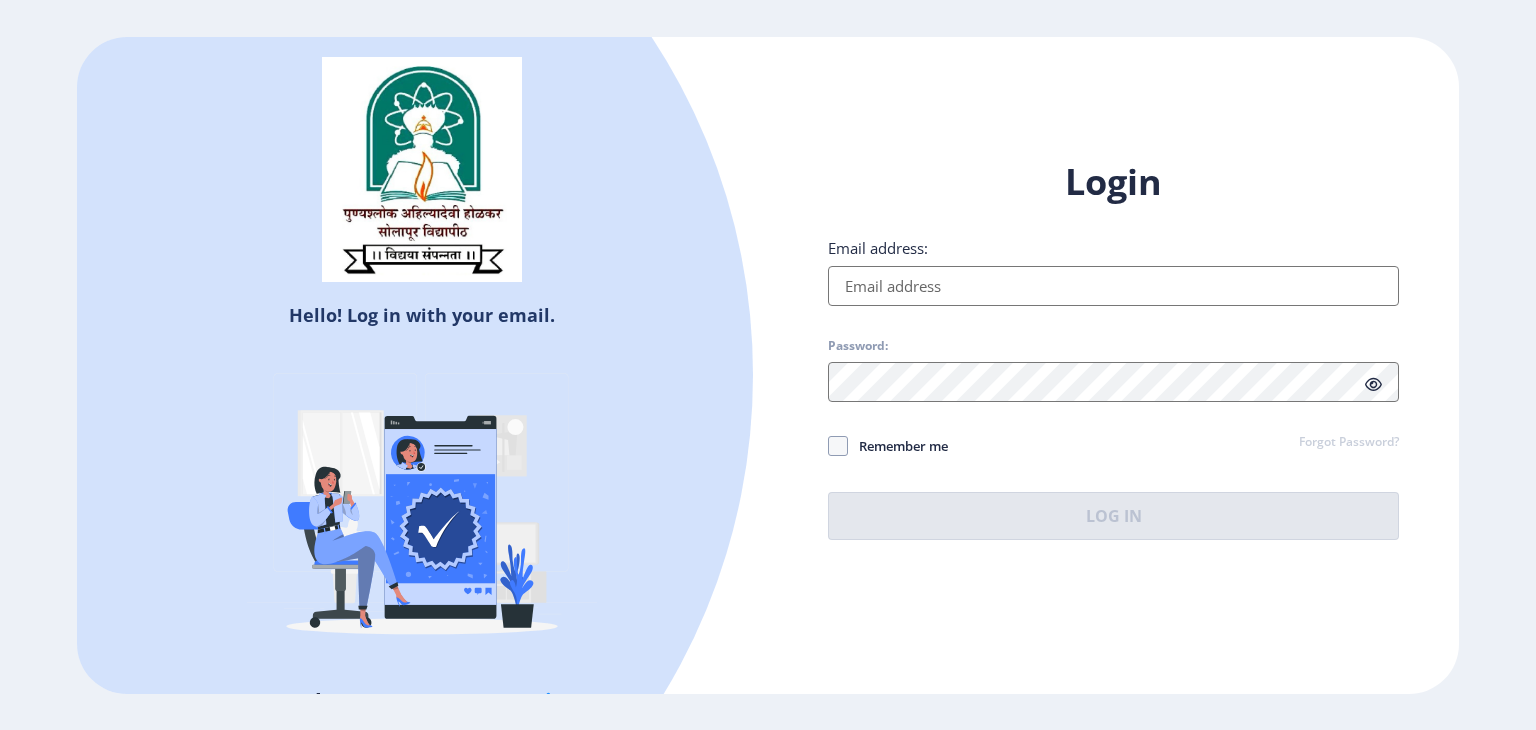 click on "Email address:" at bounding box center [1113, 286] 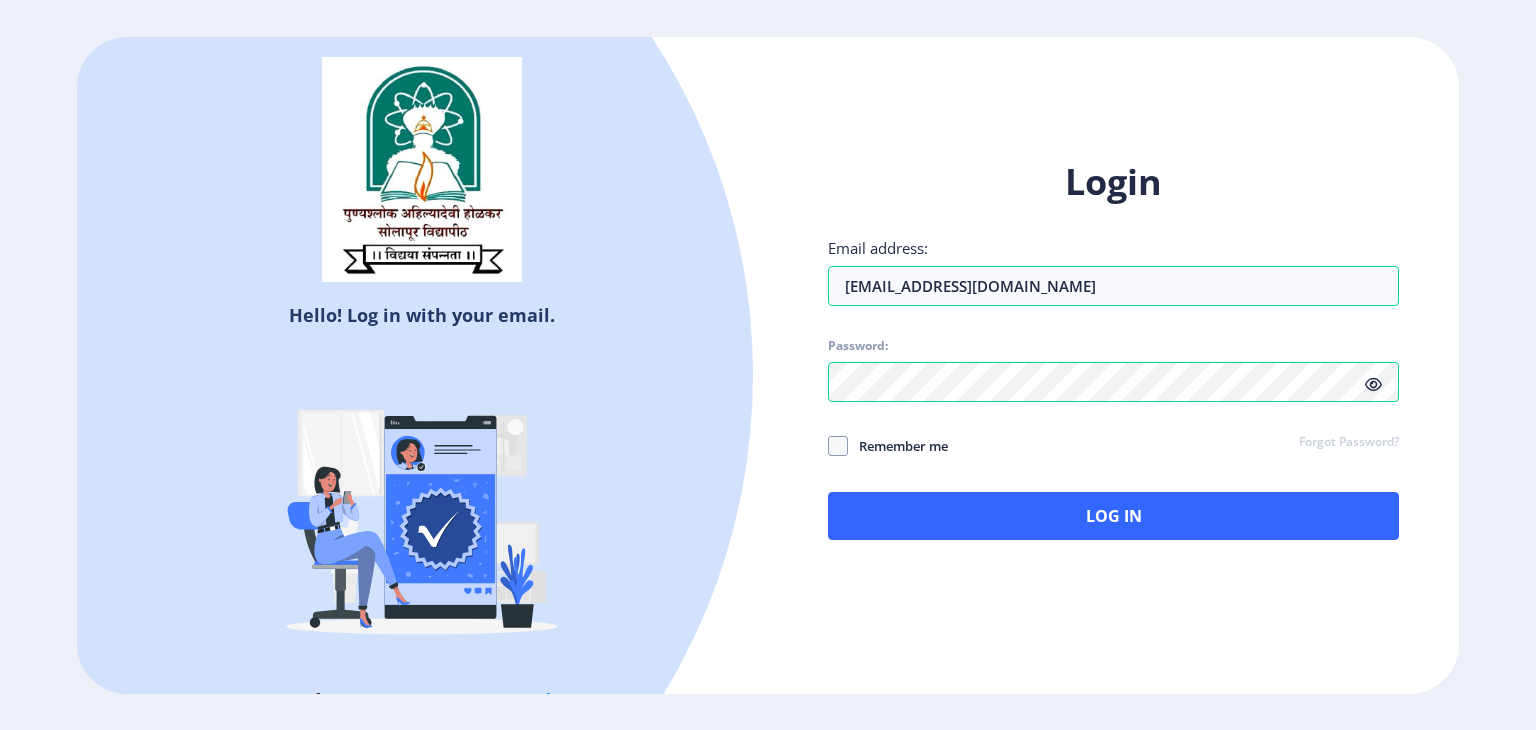 click 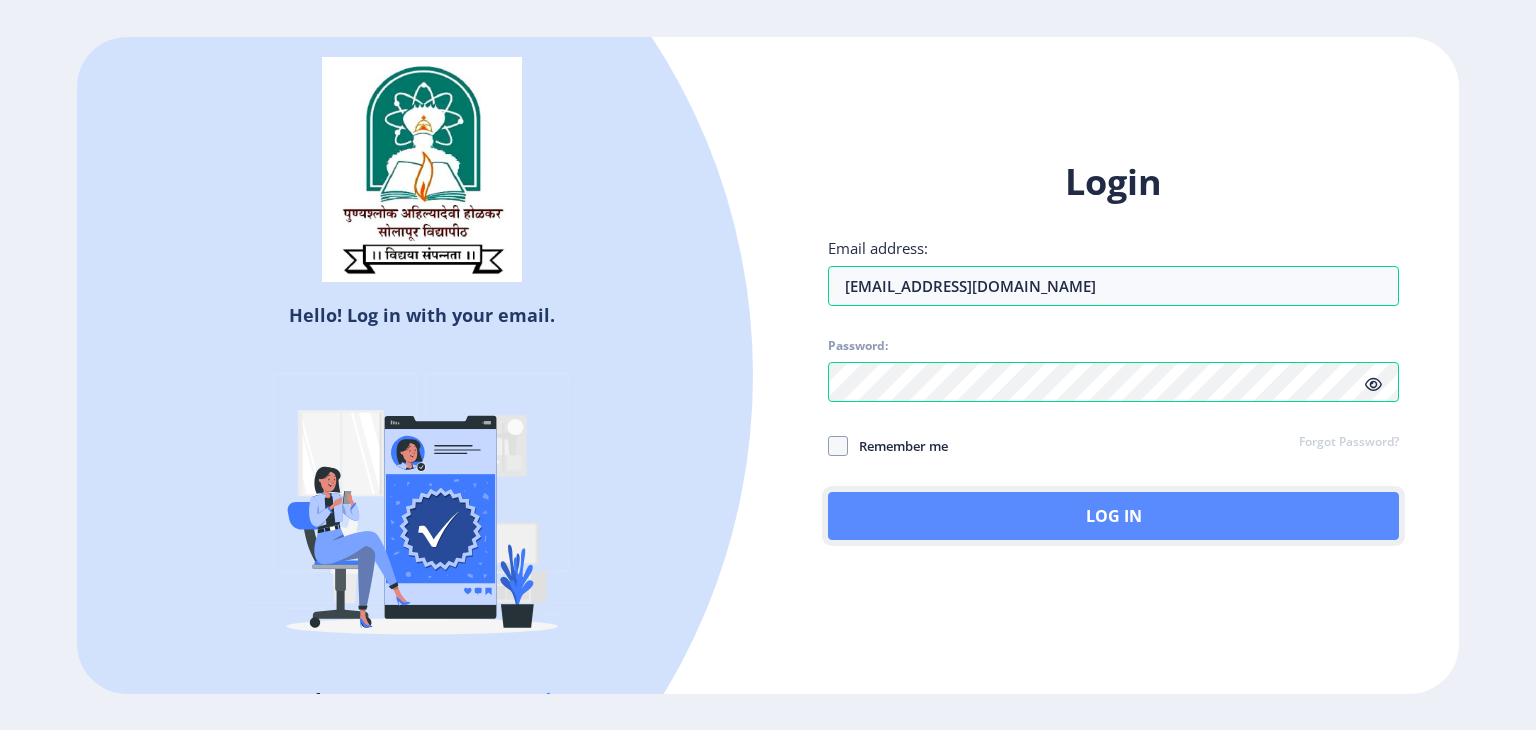 click on "Log In" 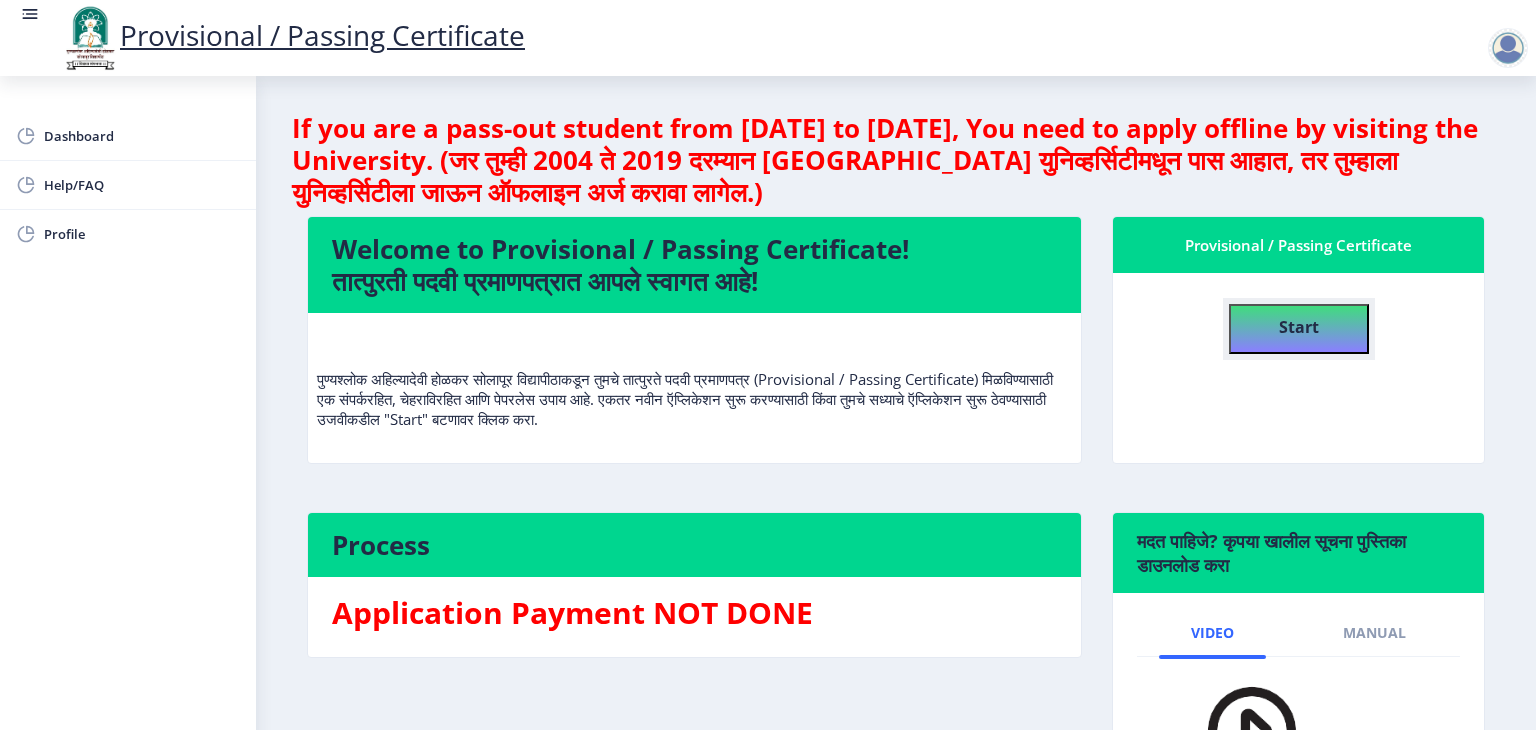 click on "Start" 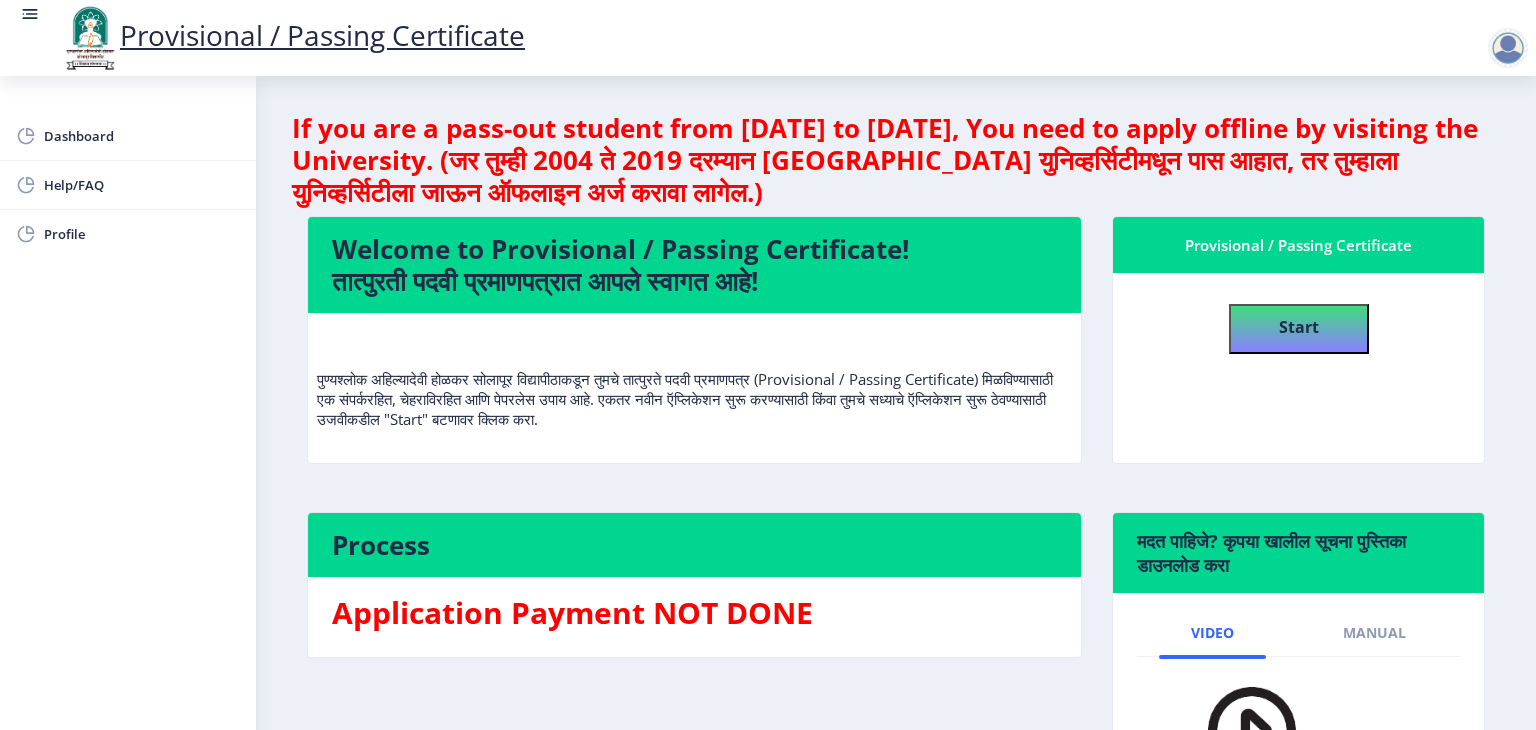 select 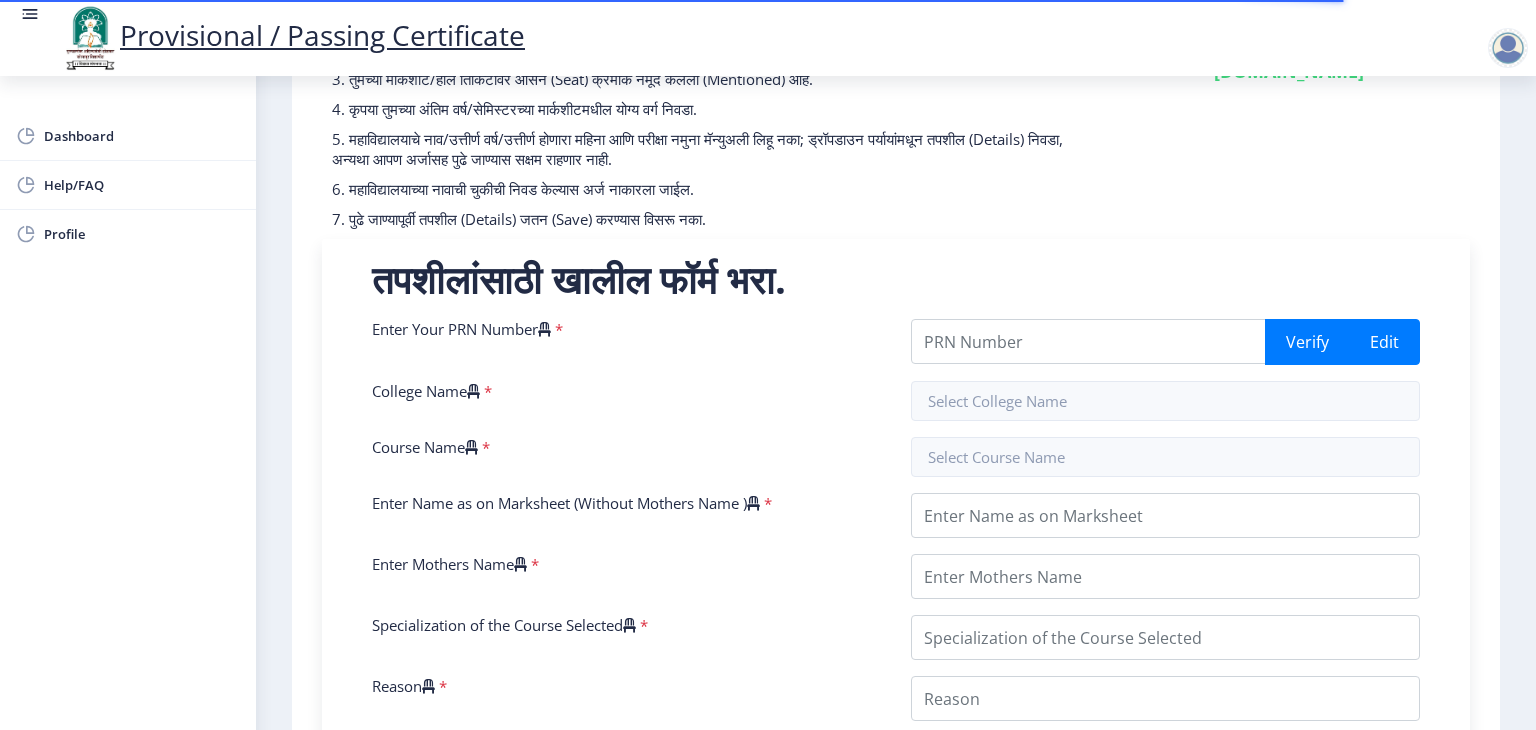scroll, scrollTop: 230, scrollLeft: 0, axis: vertical 